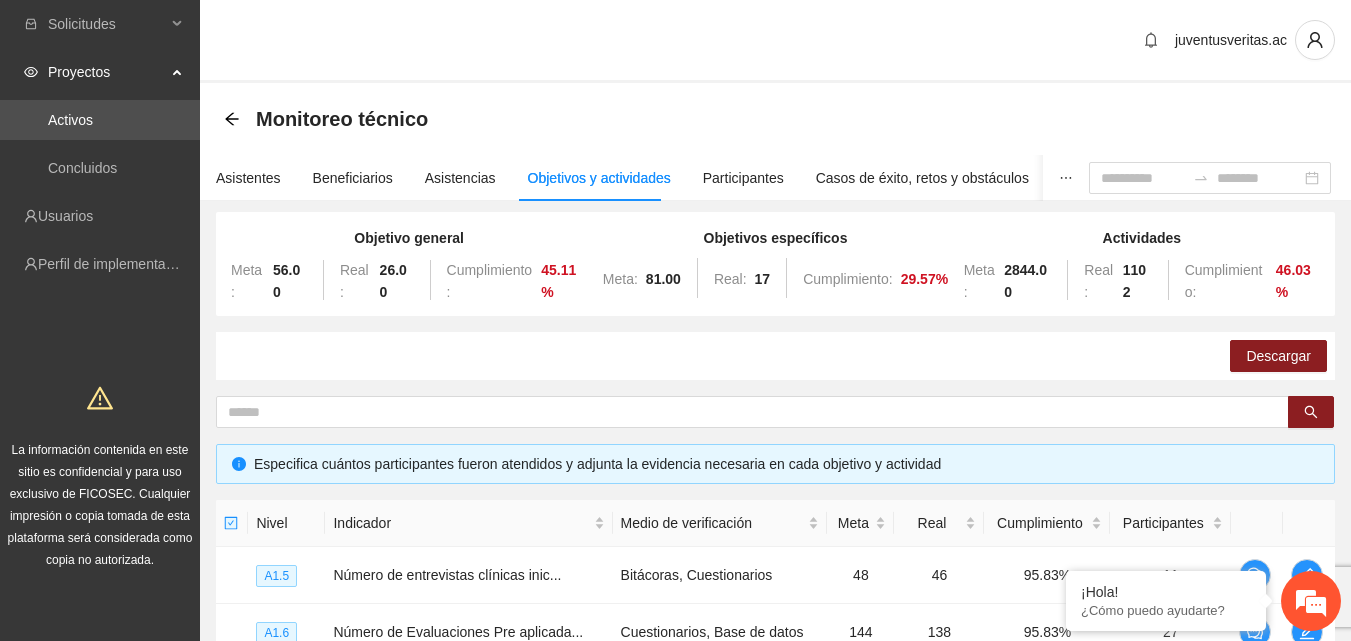 scroll, scrollTop: 568, scrollLeft: 0, axis: vertical 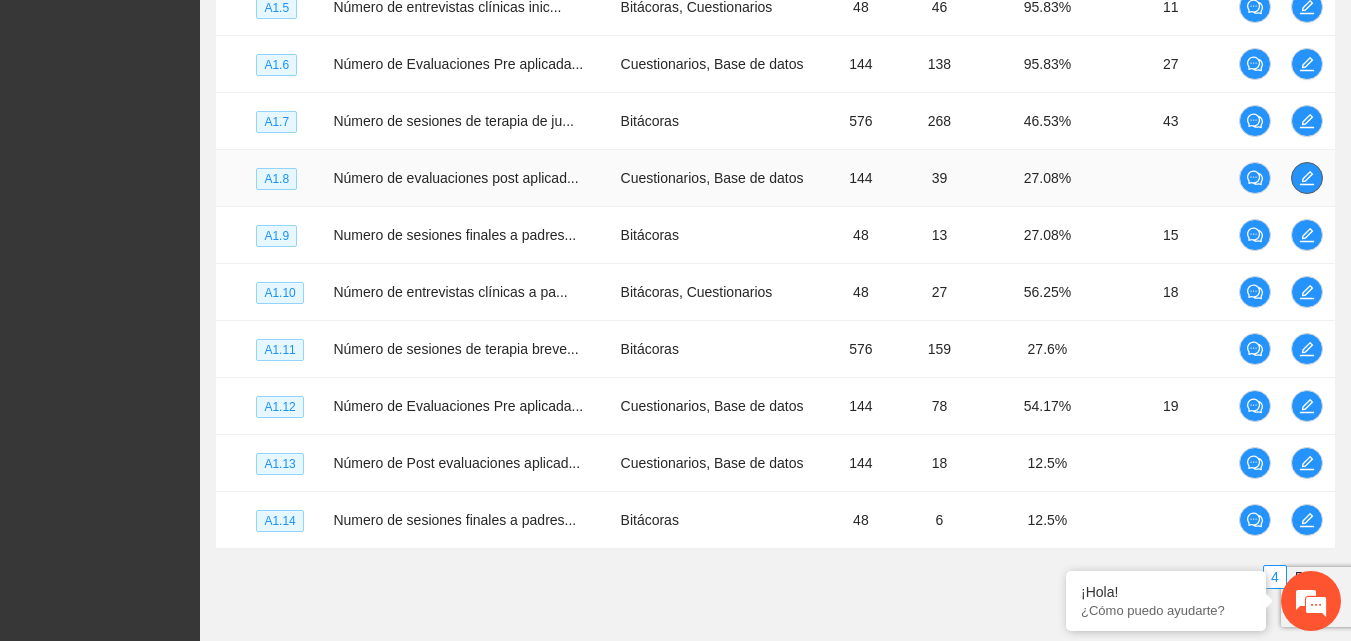 click 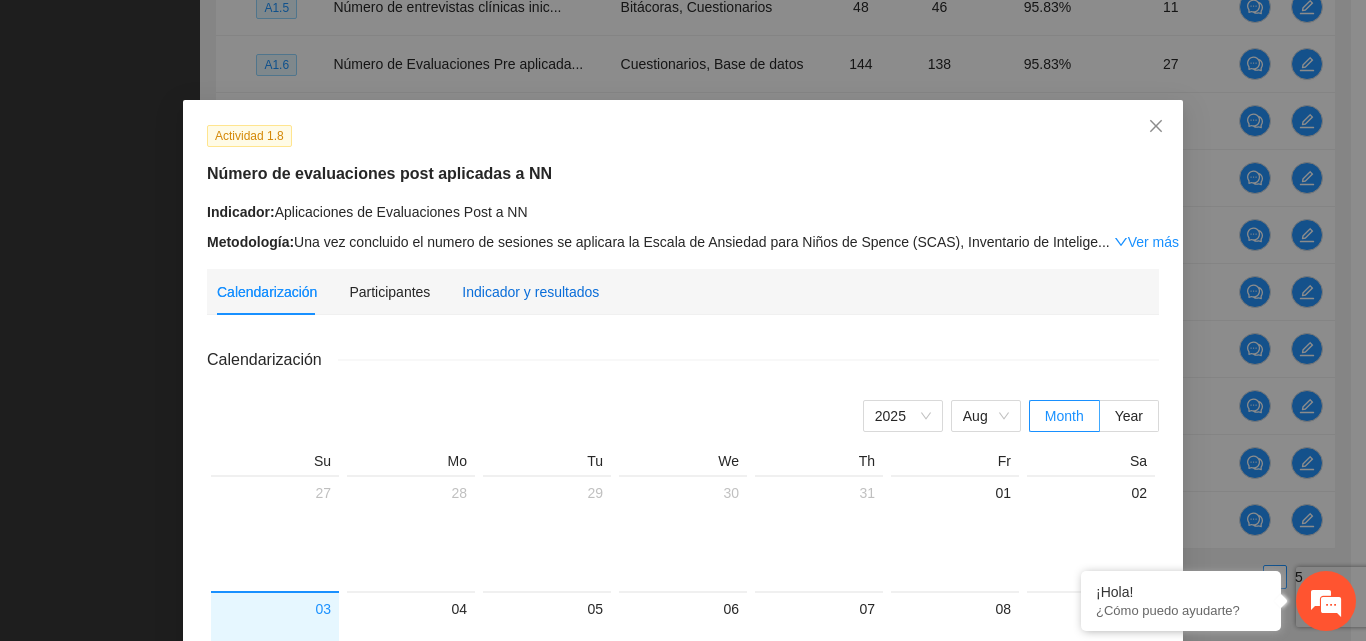 click on "Indicador y resultados" at bounding box center [530, 292] 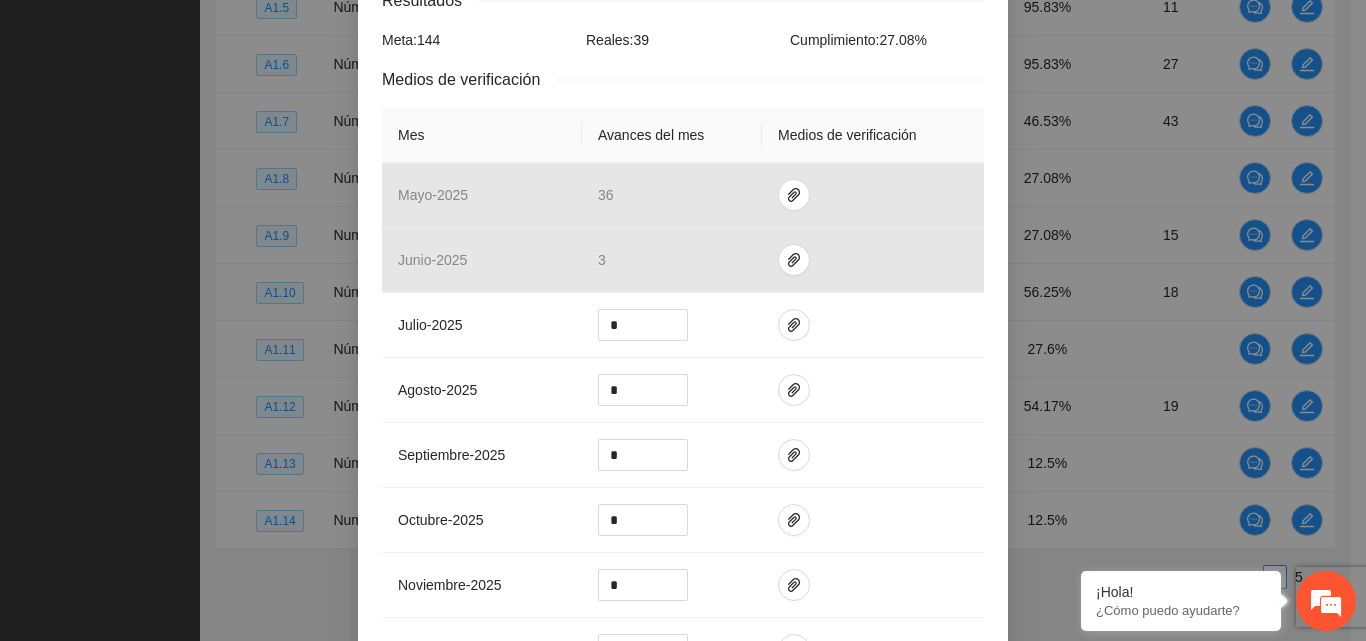 scroll, scrollTop: 500, scrollLeft: 0, axis: vertical 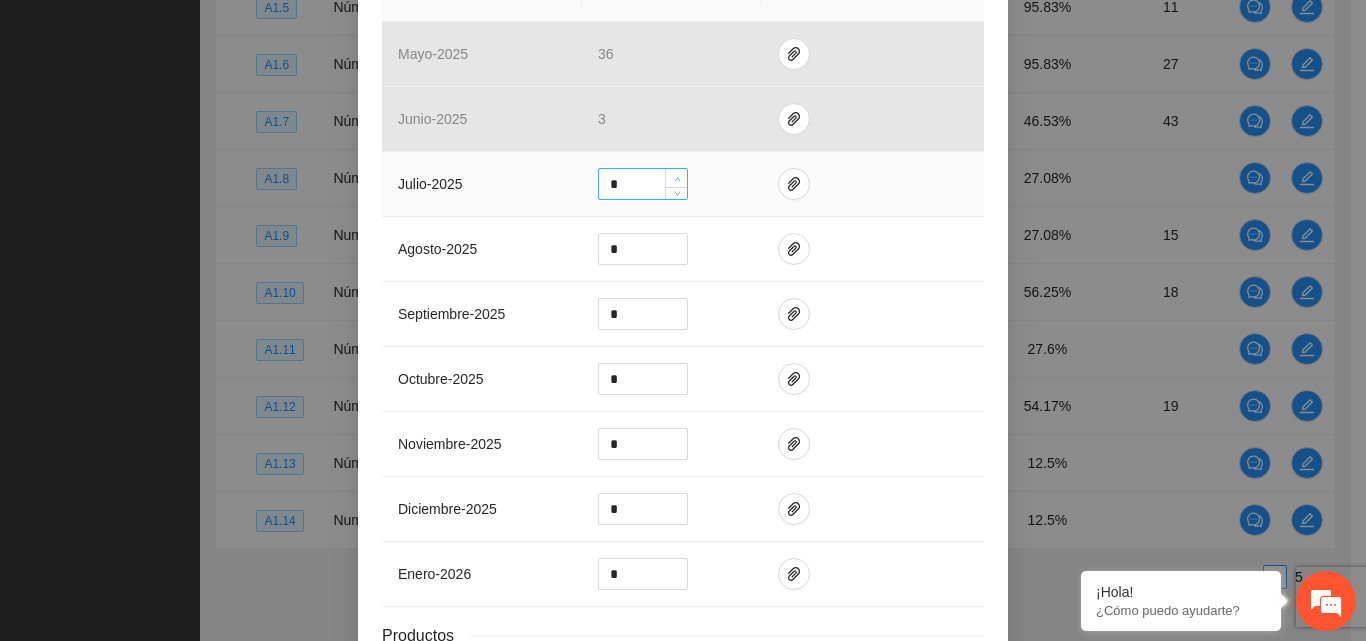 click 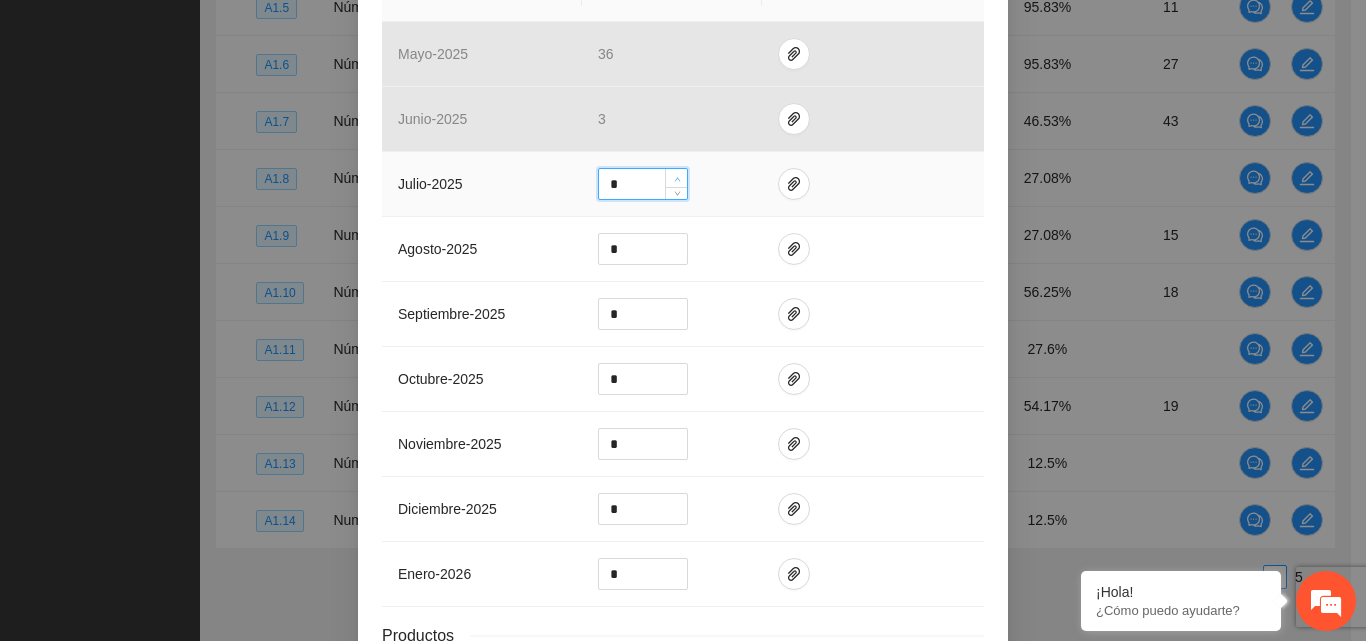 click 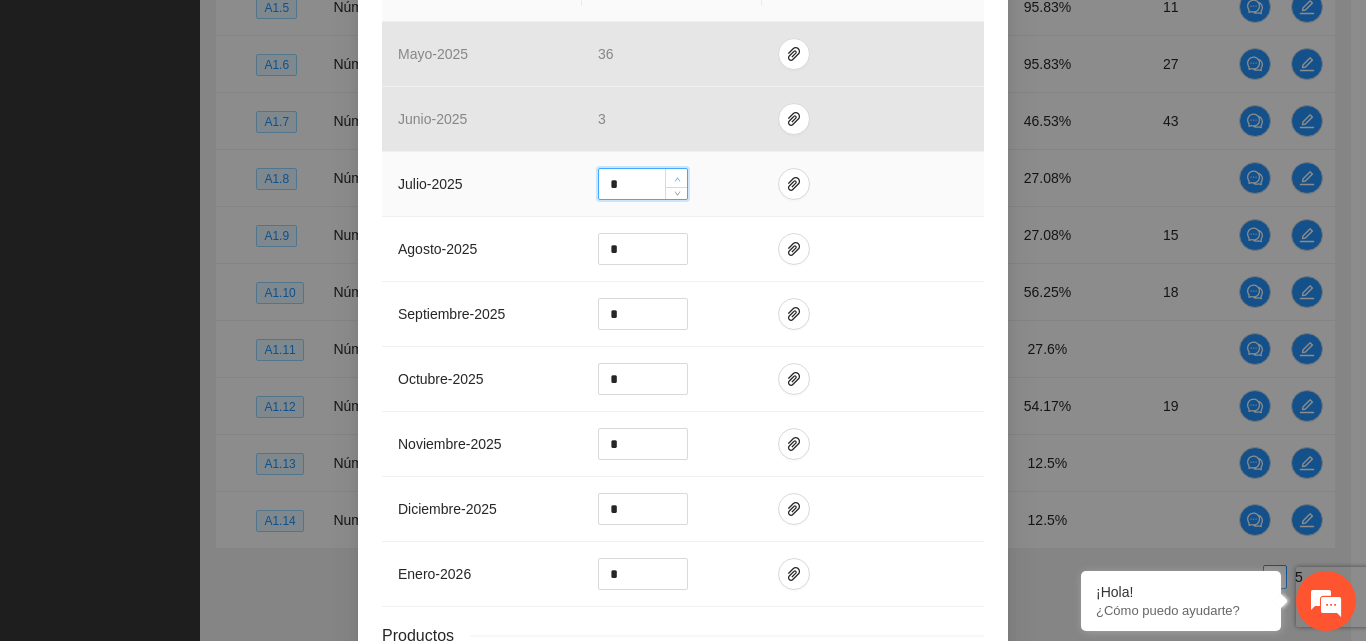 click at bounding box center [677, 179] 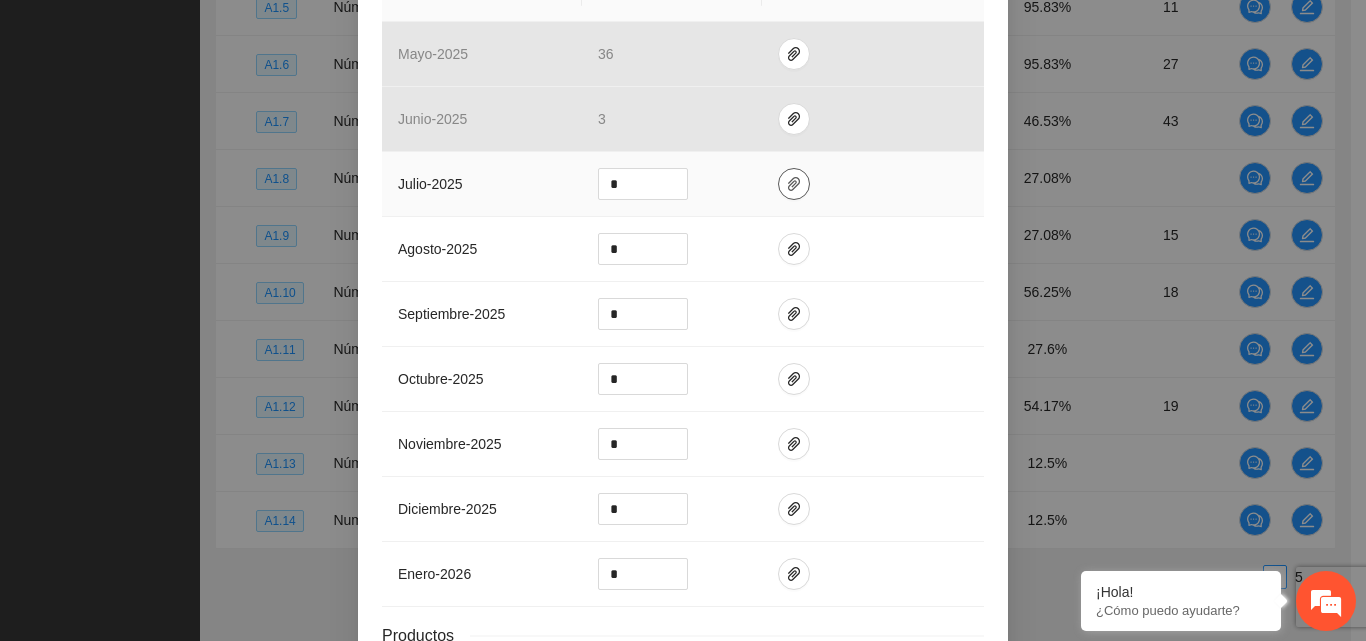 click 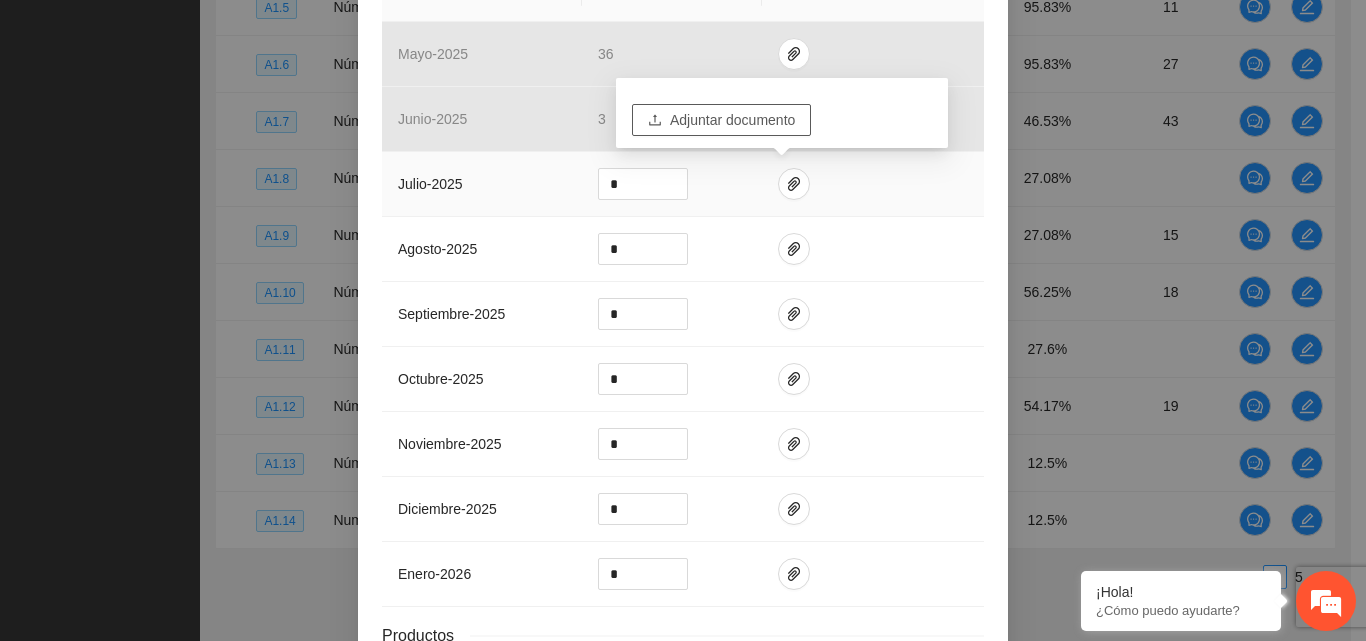 click on "Adjuntar documento" at bounding box center (732, 120) 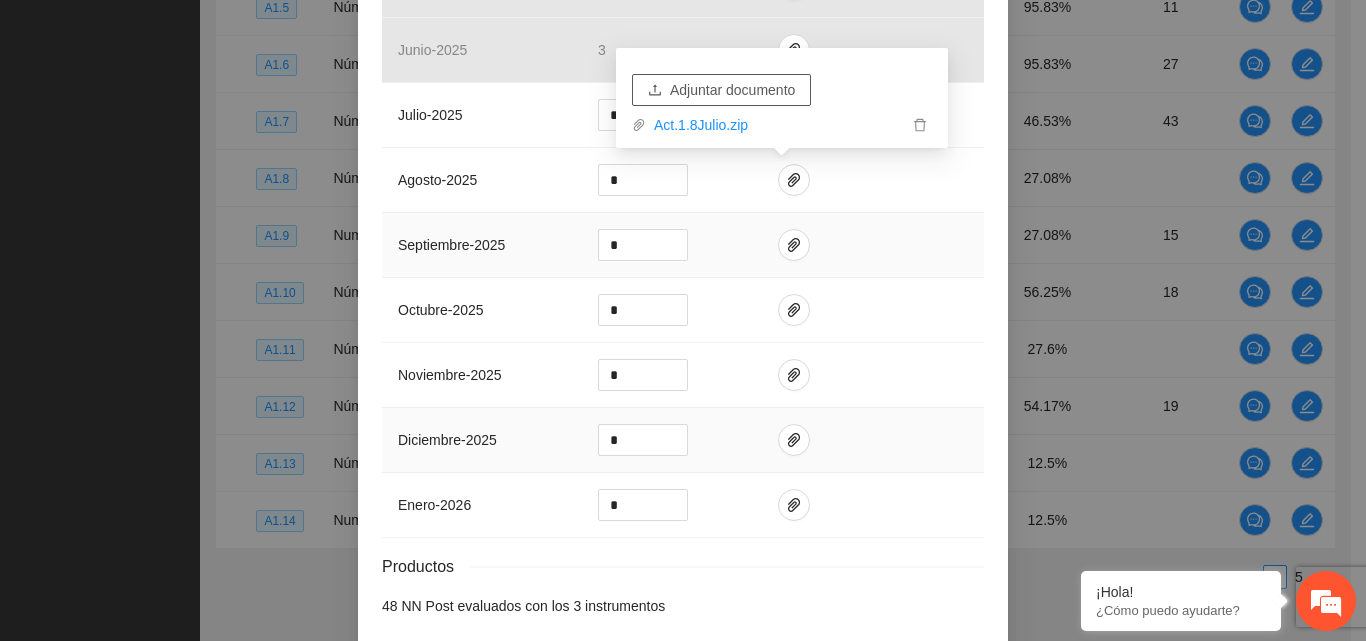 scroll, scrollTop: 659, scrollLeft: 0, axis: vertical 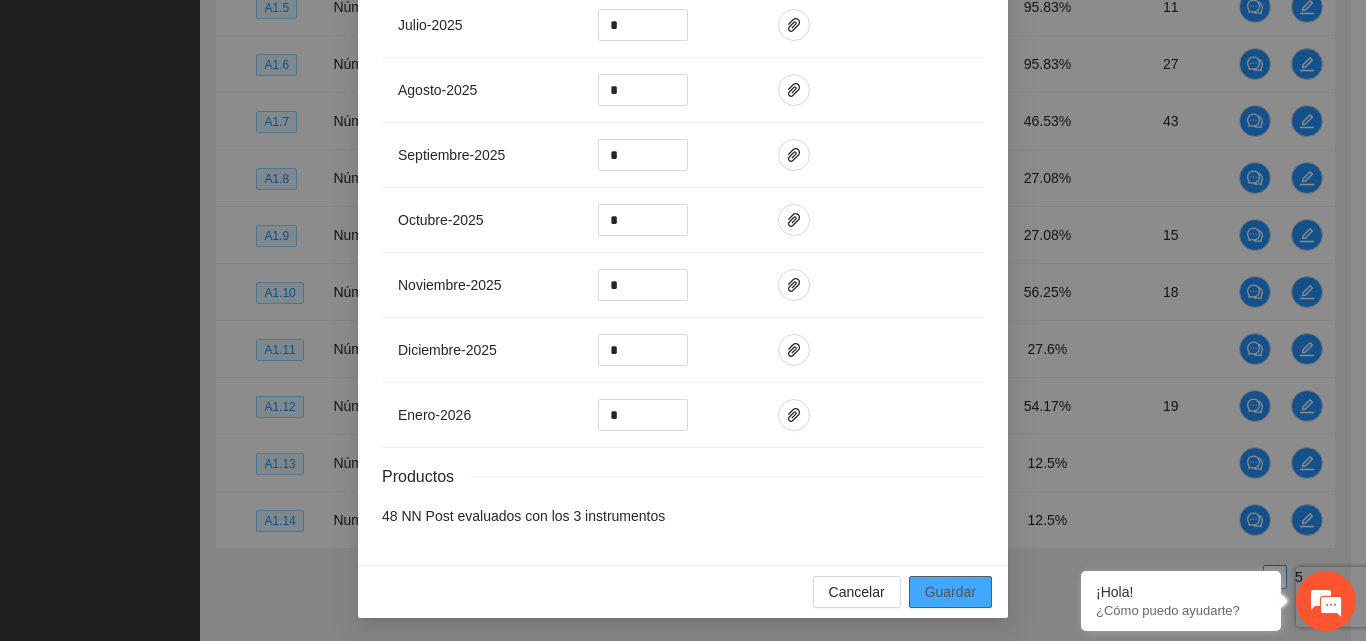 click on "Guardar" at bounding box center [950, 592] 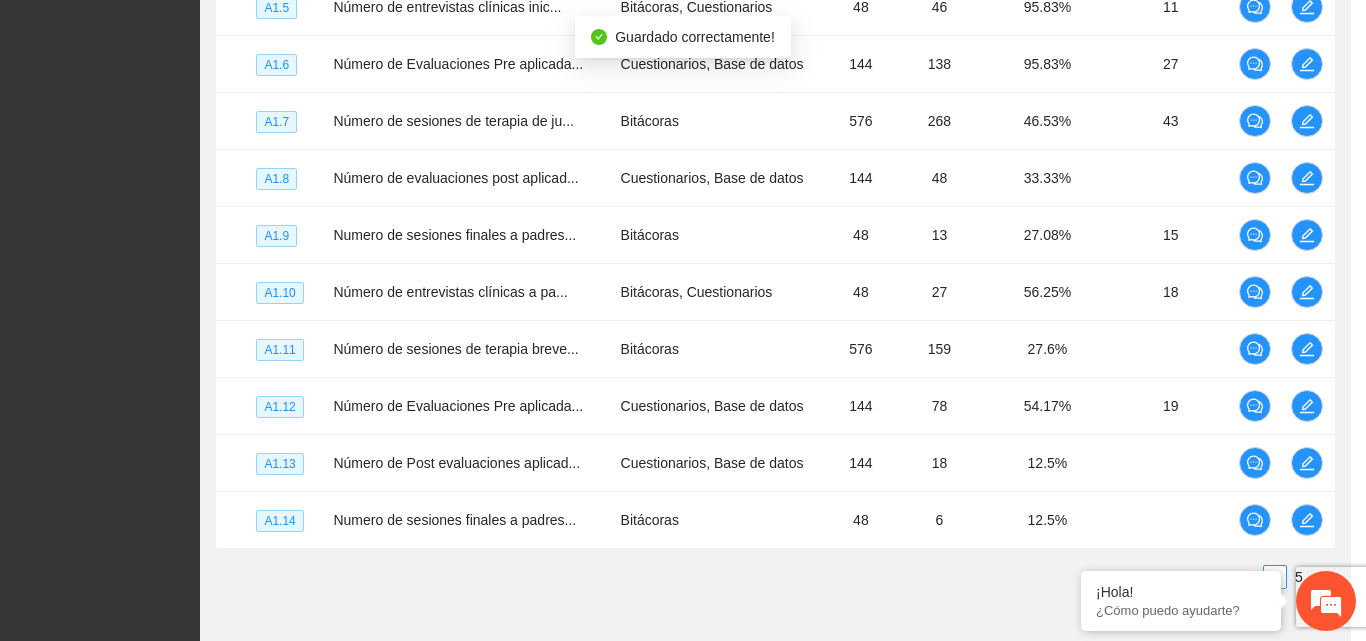 scroll, scrollTop: 559, scrollLeft: 0, axis: vertical 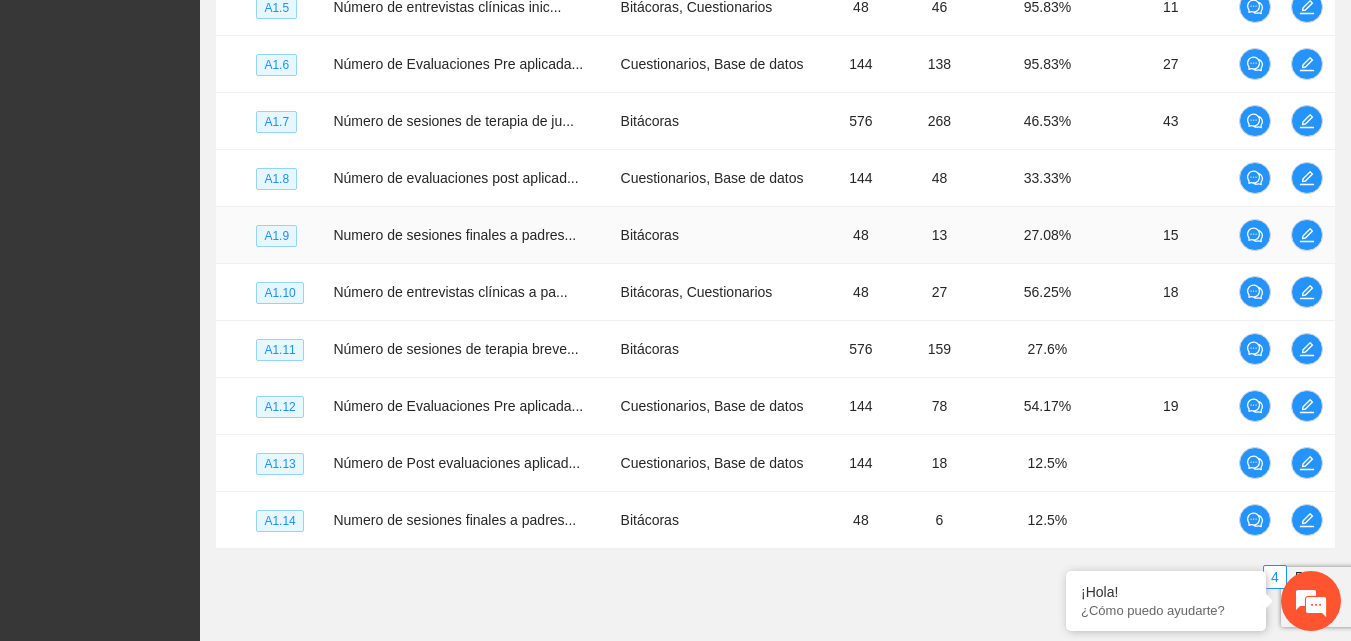 click at bounding box center (1309, 235) 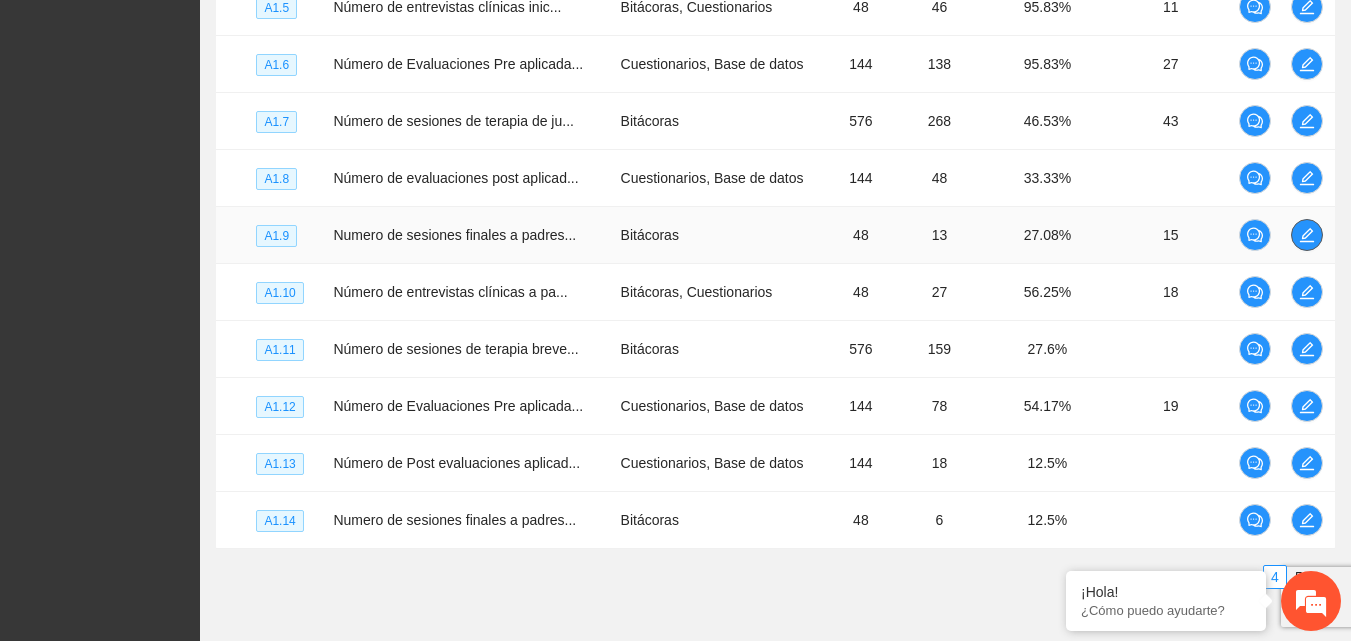 click at bounding box center (1307, 235) 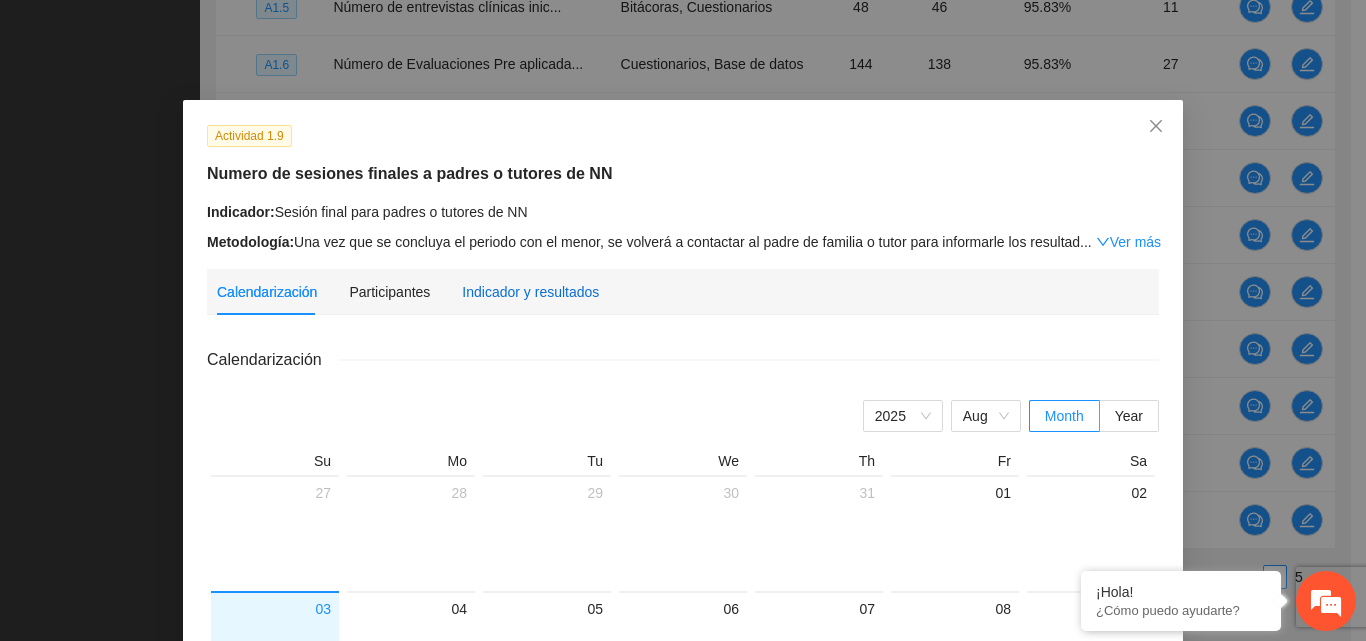 click on "Indicador y resultados" at bounding box center [530, 292] 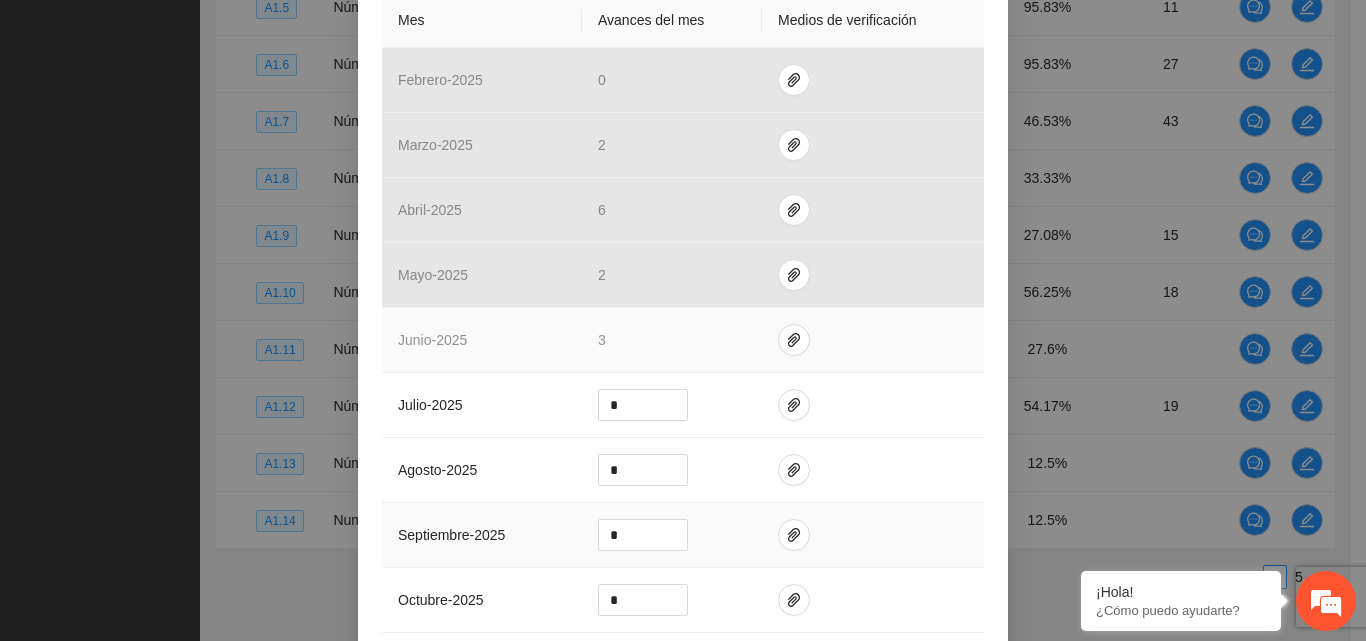 scroll, scrollTop: 600, scrollLeft: 0, axis: vertical 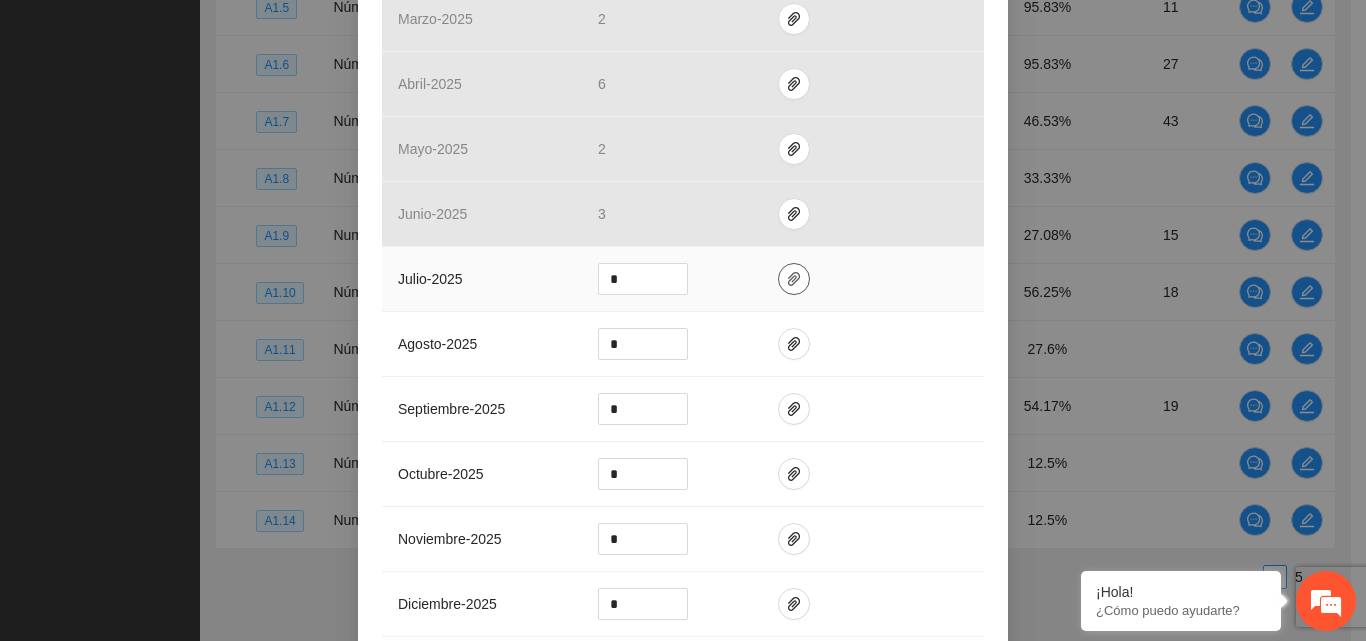 click 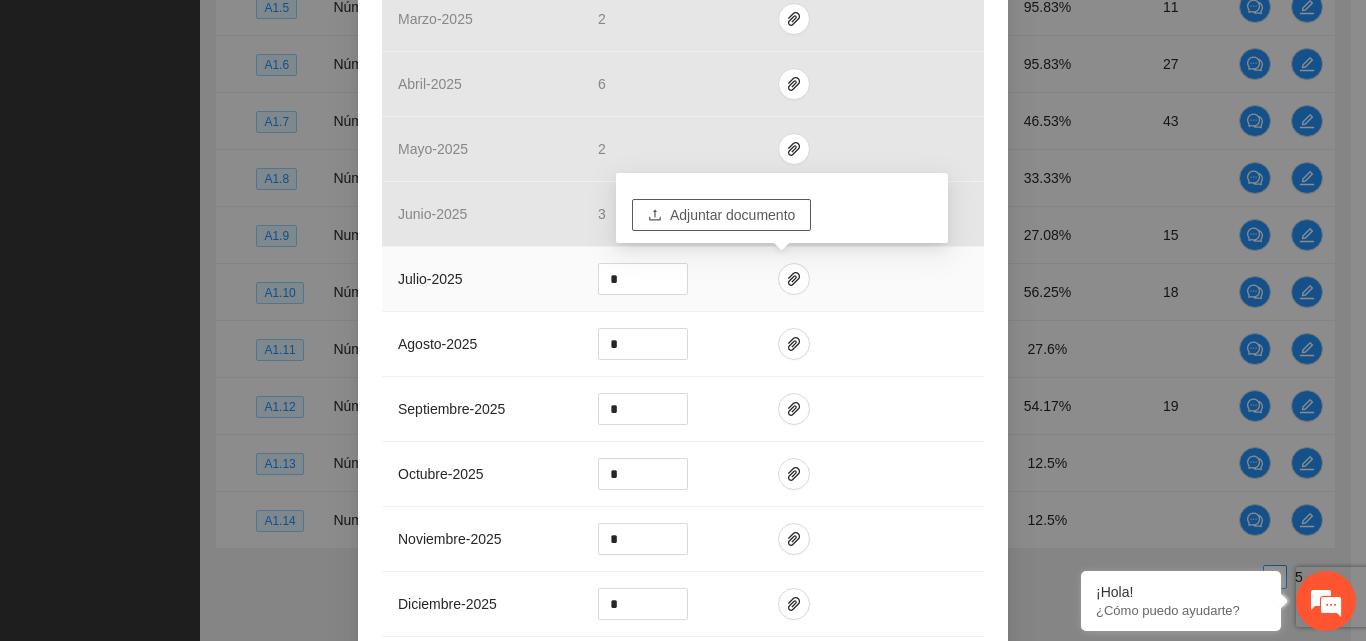 click on "Adjuntar documento" at bounding box center [732, 215] 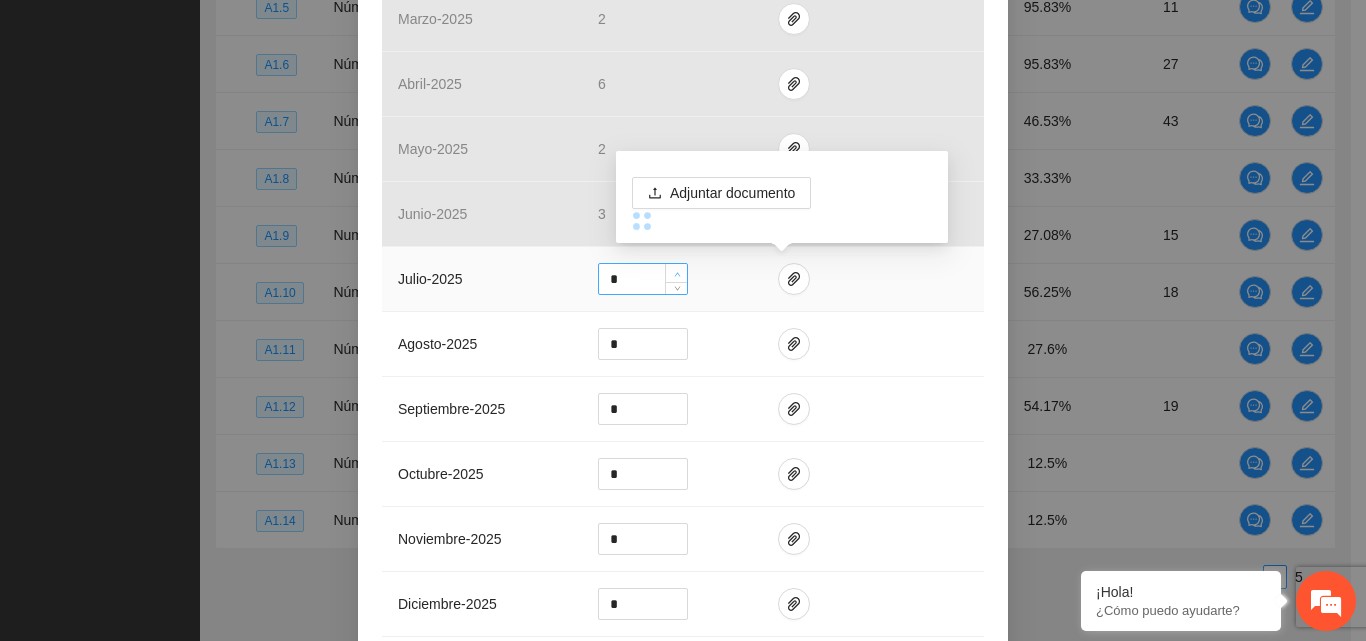 click 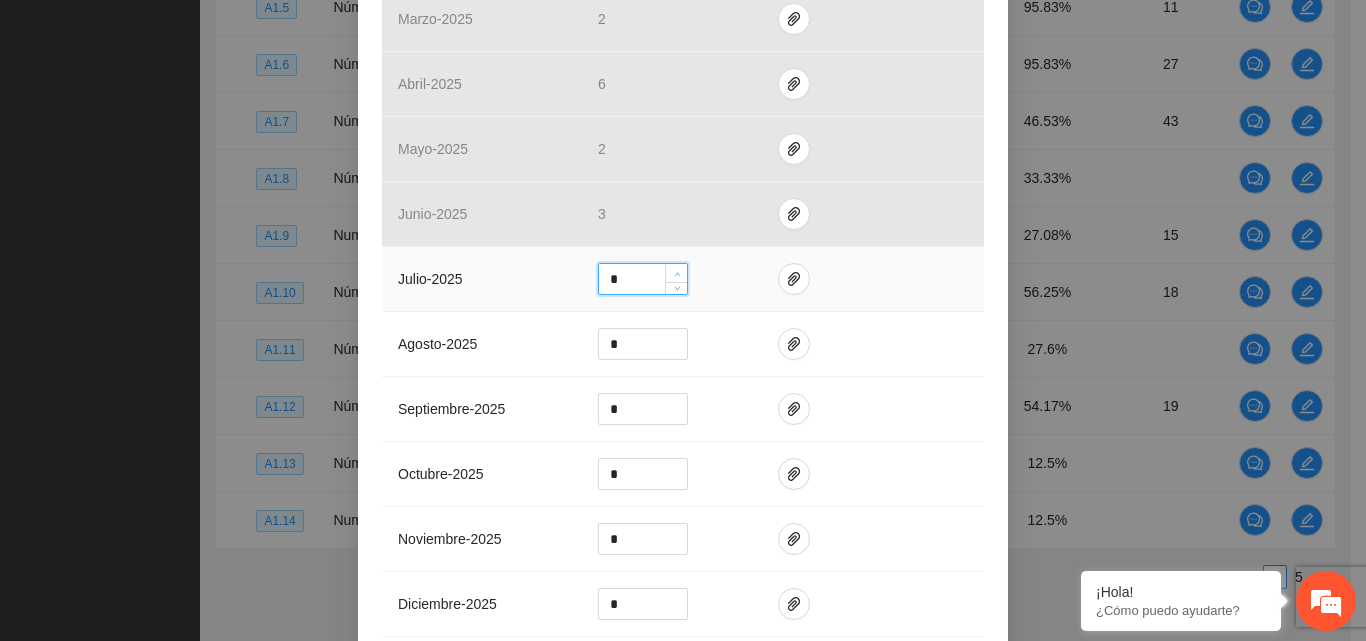 click 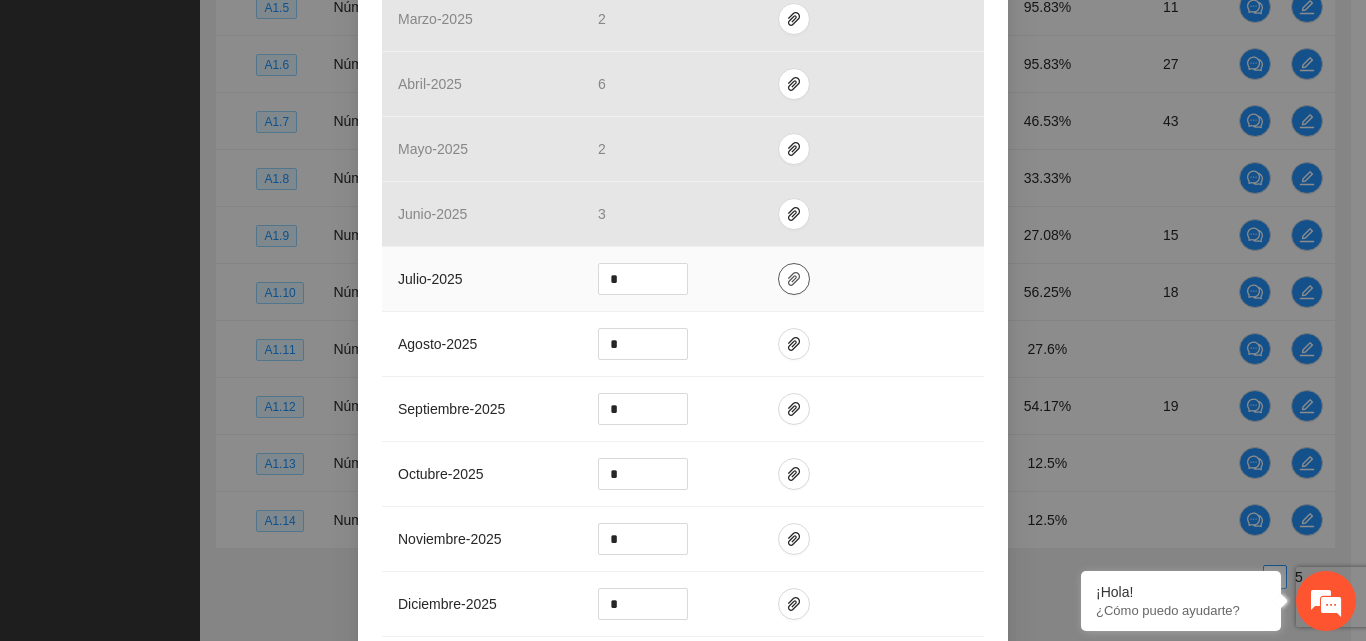 click 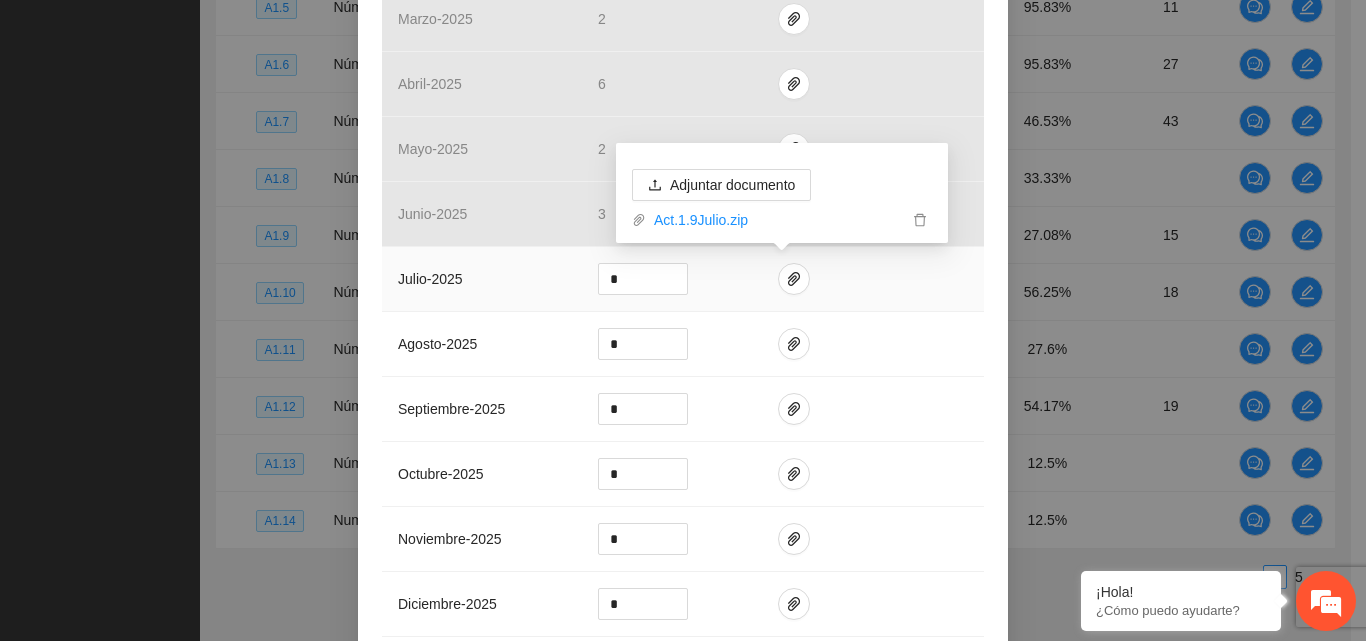 click on "Act.1.9Julio.zip" at bounding box center [782, 216] 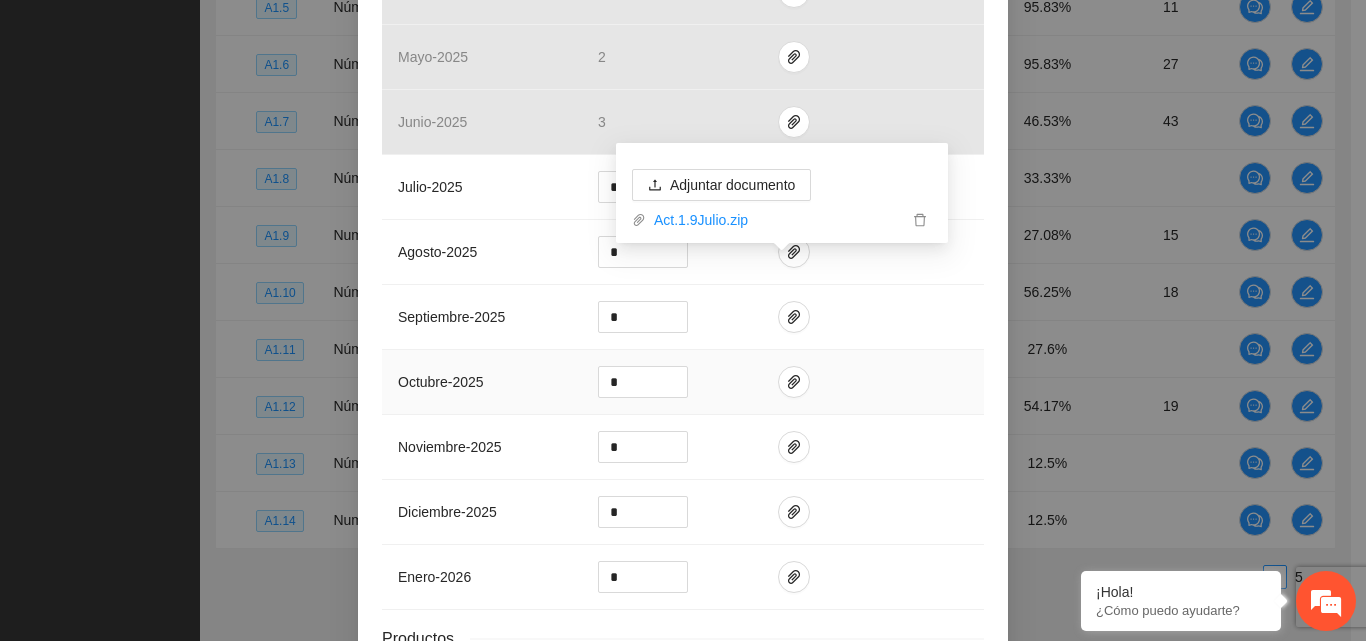 scroll, scrollTop: 854, scrollLeft: 0, axis: vertical 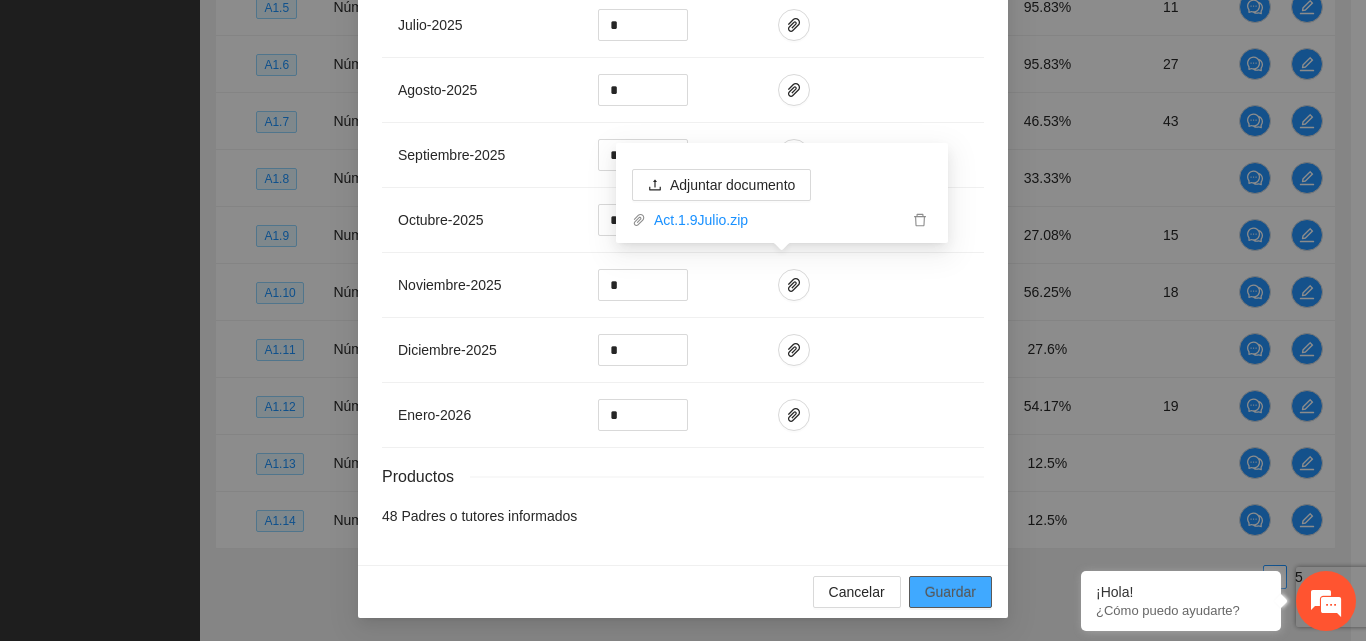 click on "Guardar" at bounding box center [950, 592] 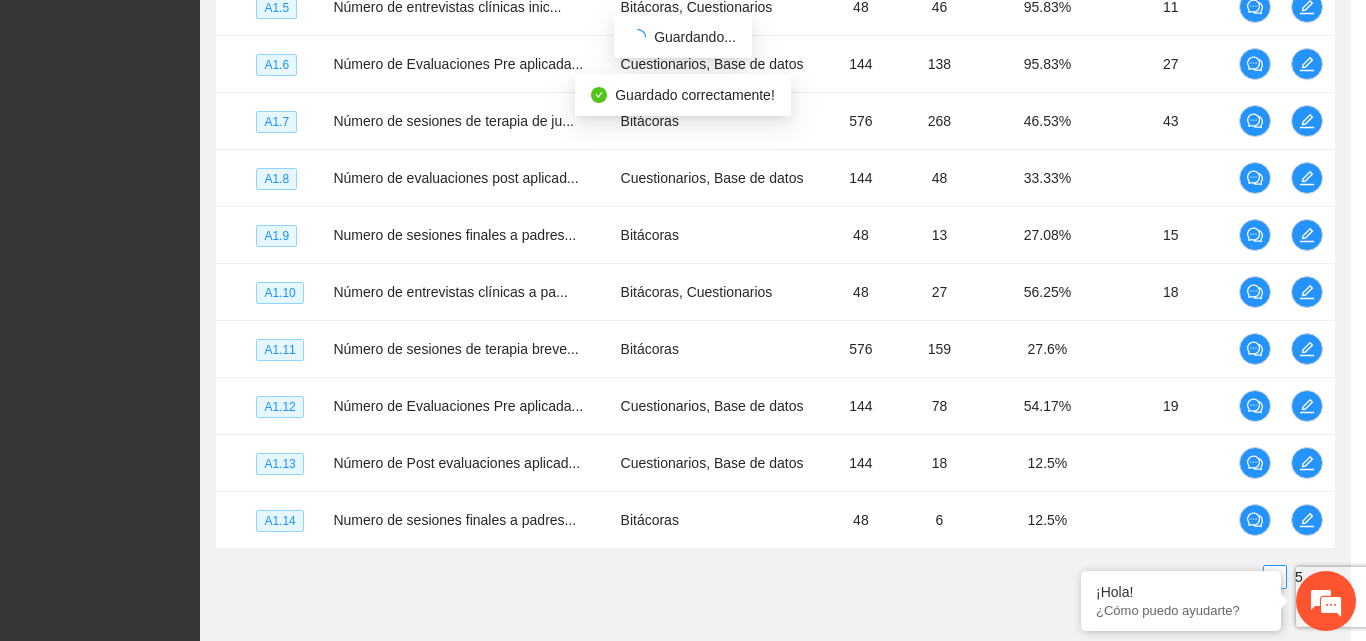 scroll, scrollTop: 754, scrollLeft: 0, axis: vertical 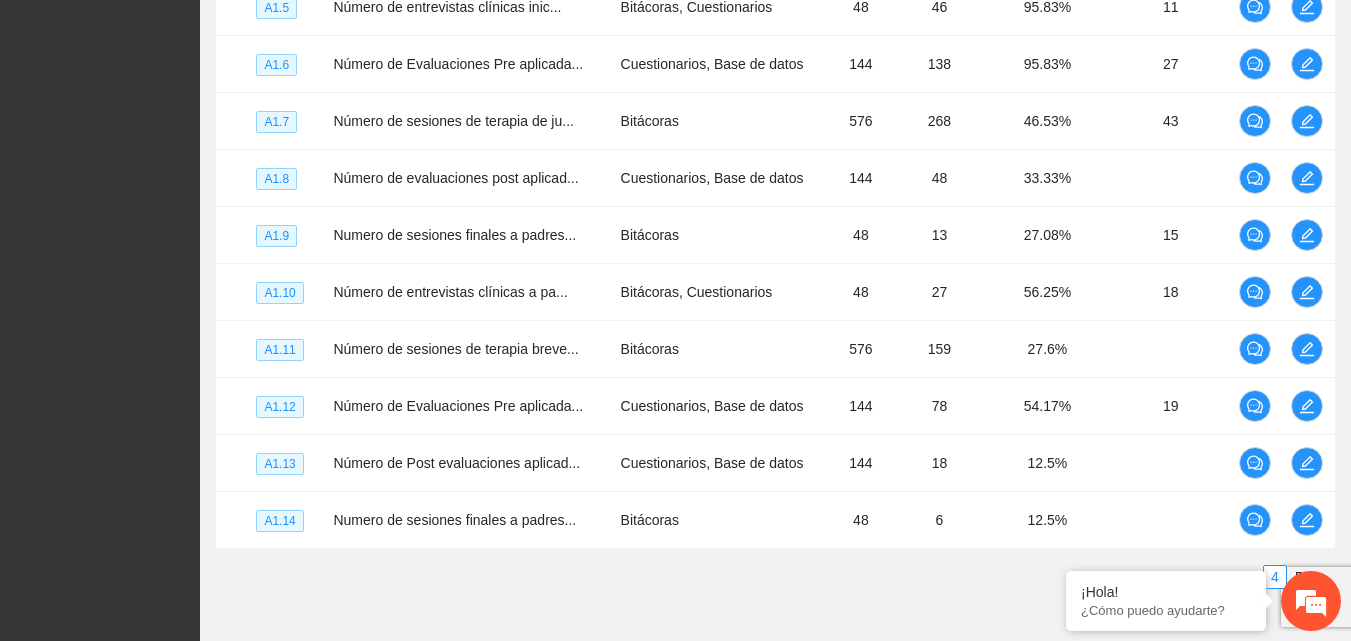 click on "1 2 3 4 5" at bounding box center (775, 577) 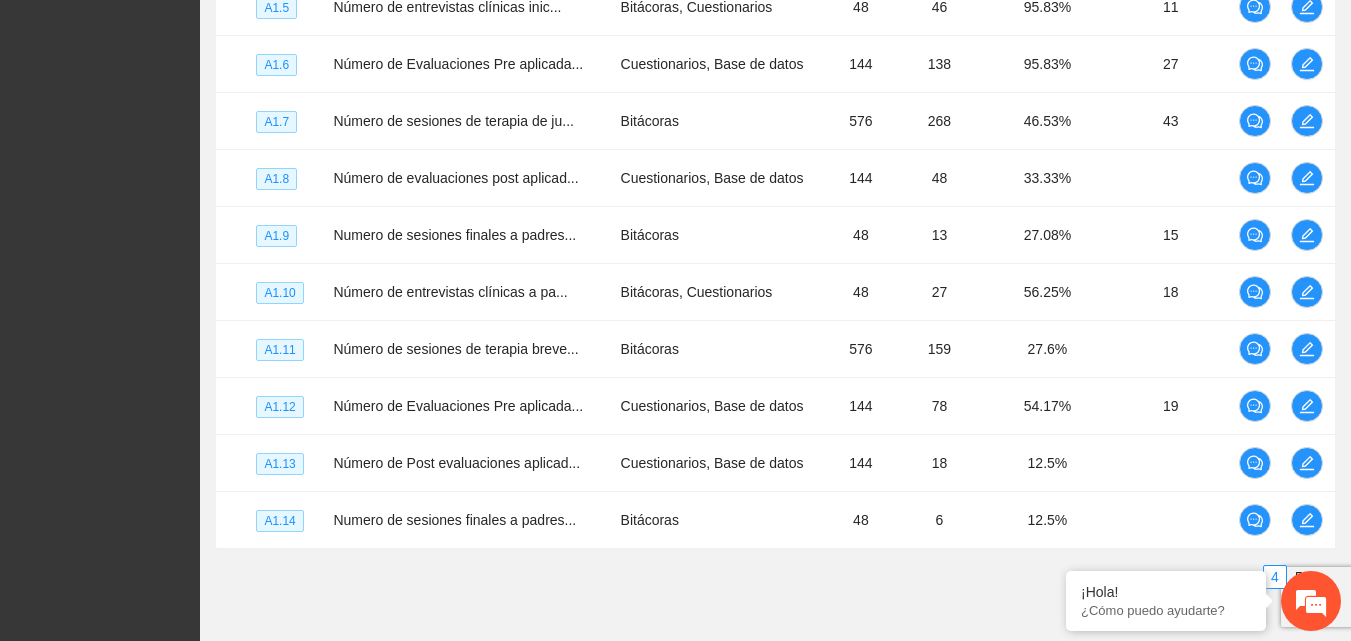 click on "Objetivo general Meta: 56.00 Real: 26.00 Cumplimiento: 45.11 % Objetivos específicos Meta: 81.00 Real: 17 Cumplimiento: 29.57 % Actividades Meta: 2844.00 Real: 1111 Cumplimiento: 46.31 % Descargar Especifica cuántos participantes fueron atendidos y adjunta la evidencia necesaria en cada objetivo y actividad Nivel Indicador Medio de verificación Meta Real Cumplimiento Participantes                     A1.5 Número de entrevistas clínicas inic... Bitácoras, Cuestionarios 48 46 95.83% 11 A1.6 Número de Evaluaciones Pre aplicada... Cuestionarios, Base de datos 144 138 95.83% 27 A1.7 Número de sesiones de terapia de ju... Bitácoras 576 268 46.53% 43 A1.8 Número de evaluaciones post aplicad... Cuestionarios, Base de datos 144 48 33.33% A1.9 Numero de sesiones finales a padres... Bitácoras 48 13 27.08% 15 A1.10 Número de entrevistas clínicas a pa... Bitácoras, Cuestionarios 48 27 56.25% 18 A1.11 Número de sesiones de terapia breve... Bitácoras 576 159 27.6% A1.12 Cuestionarios, Base de datos" at bounding box center (775, 135) 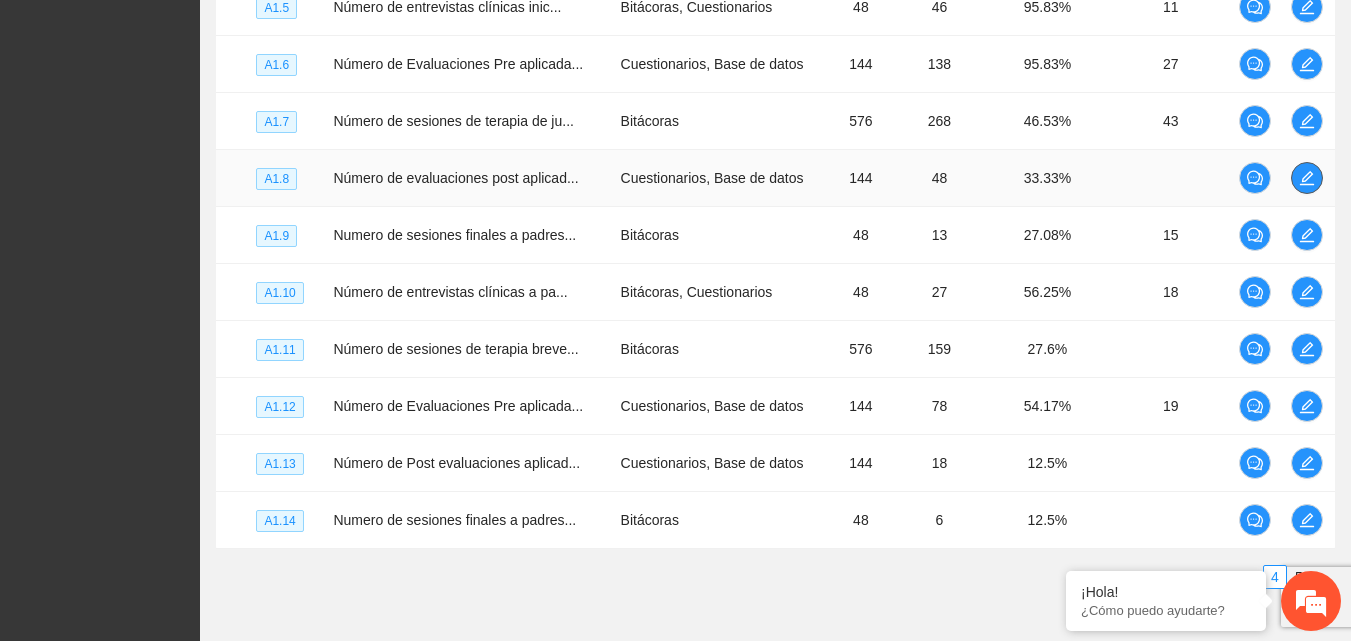click 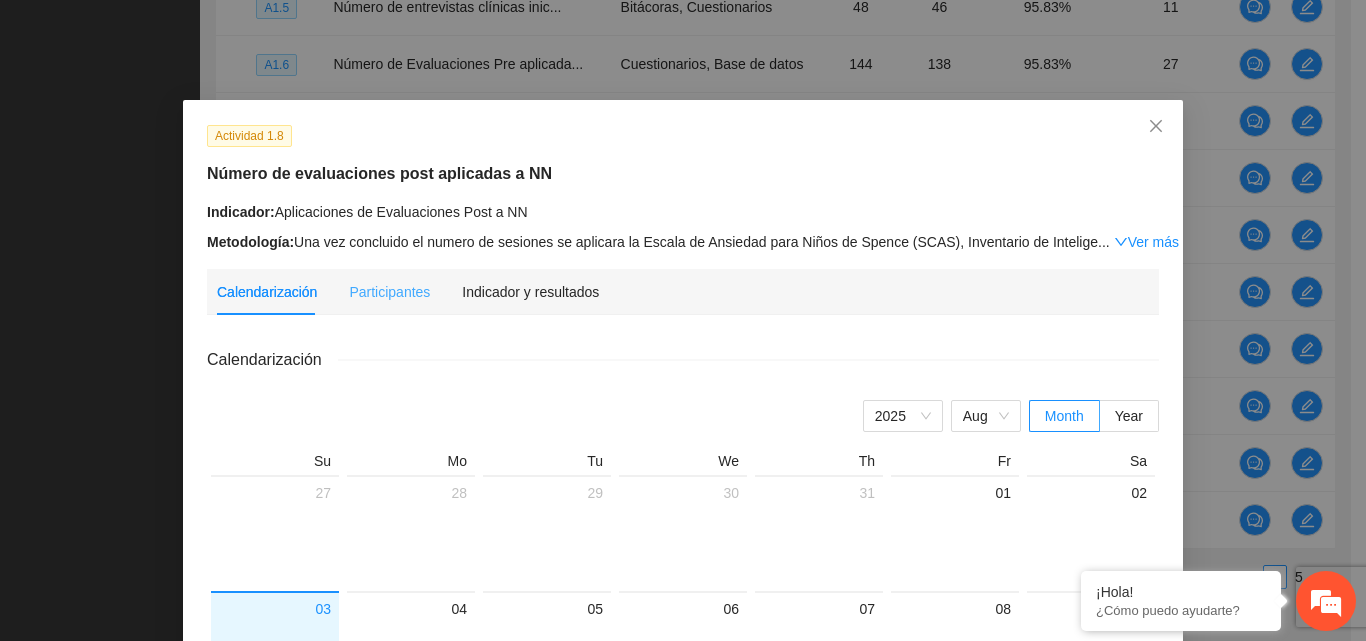 click on "Indicador y resultados" at bounding box center (530, 292) 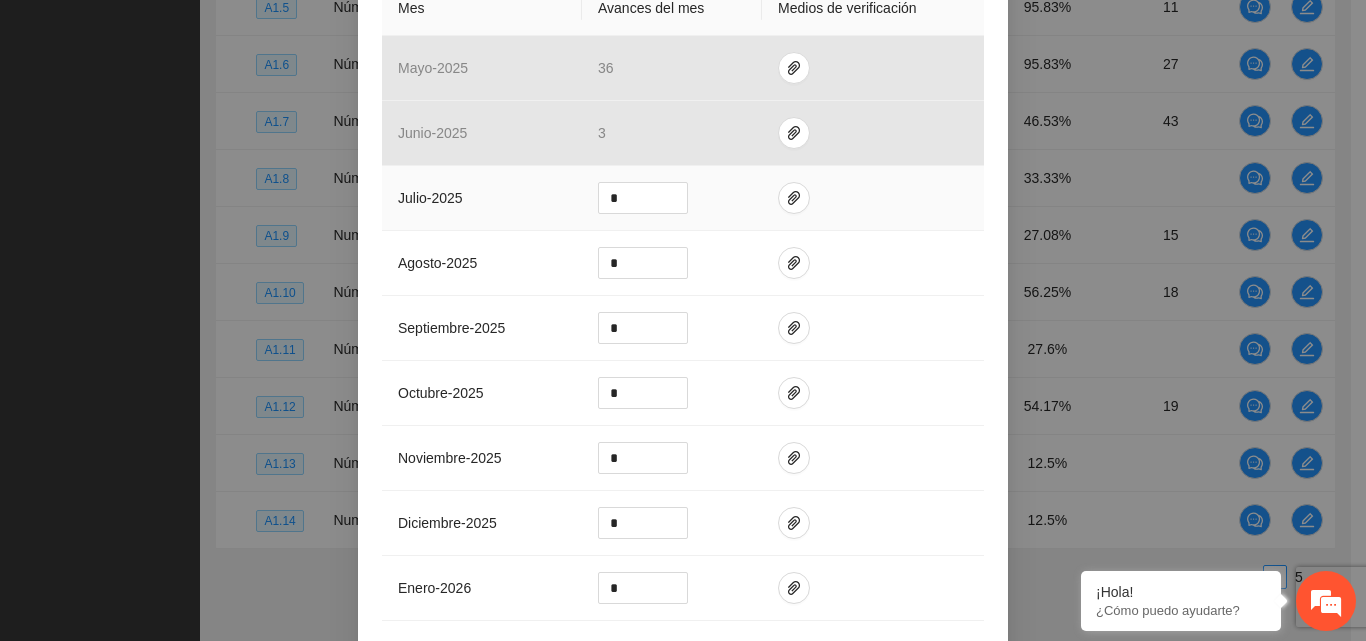 scroll, scrollTop: 500, scrollLeft: 0, axis: vertical 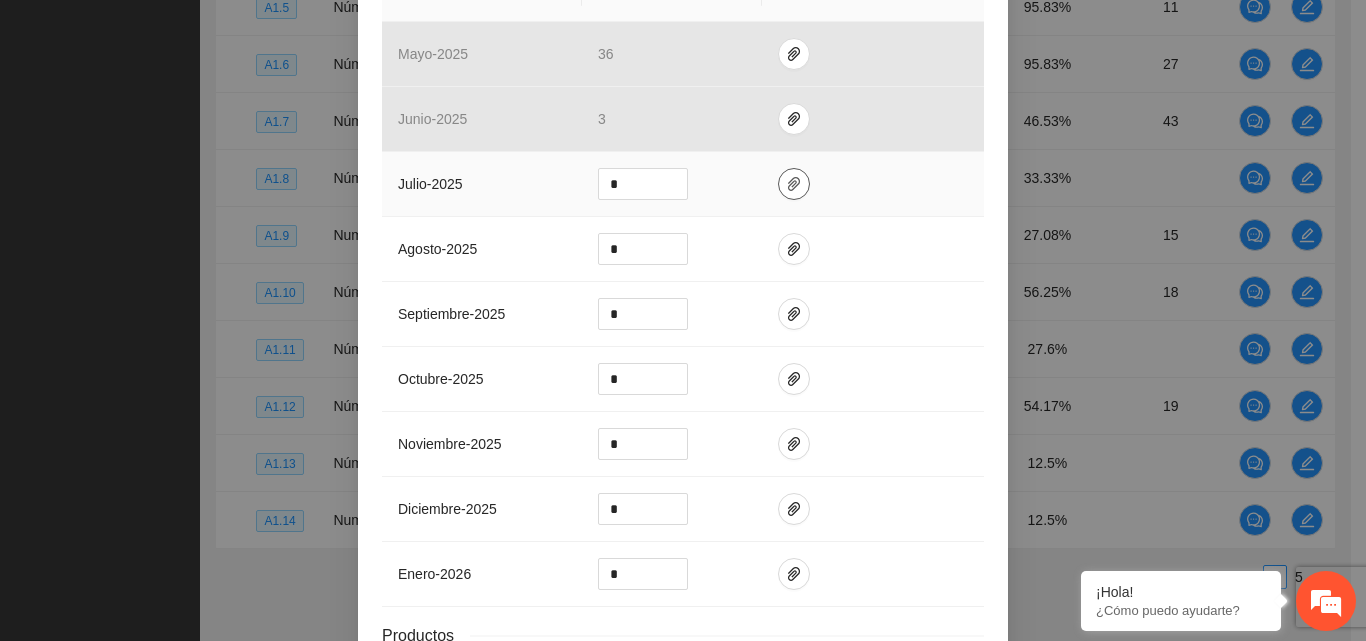click 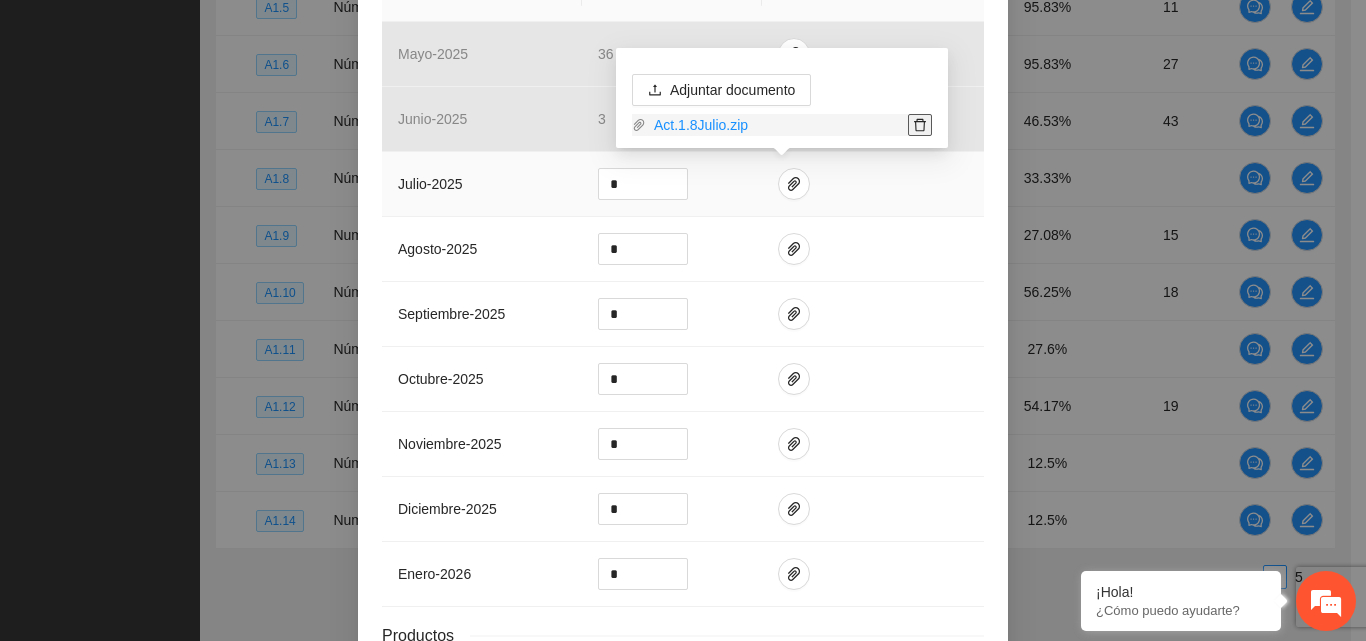 click 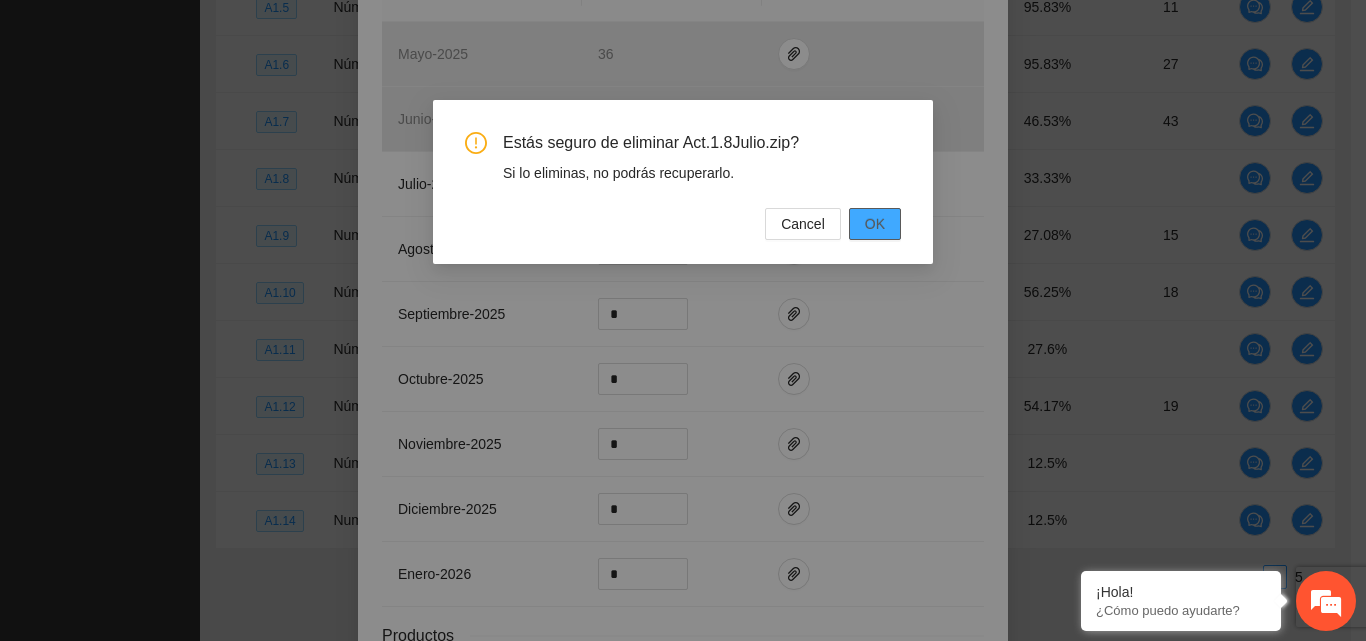 click on "OK" at bounding box center (875, 224) 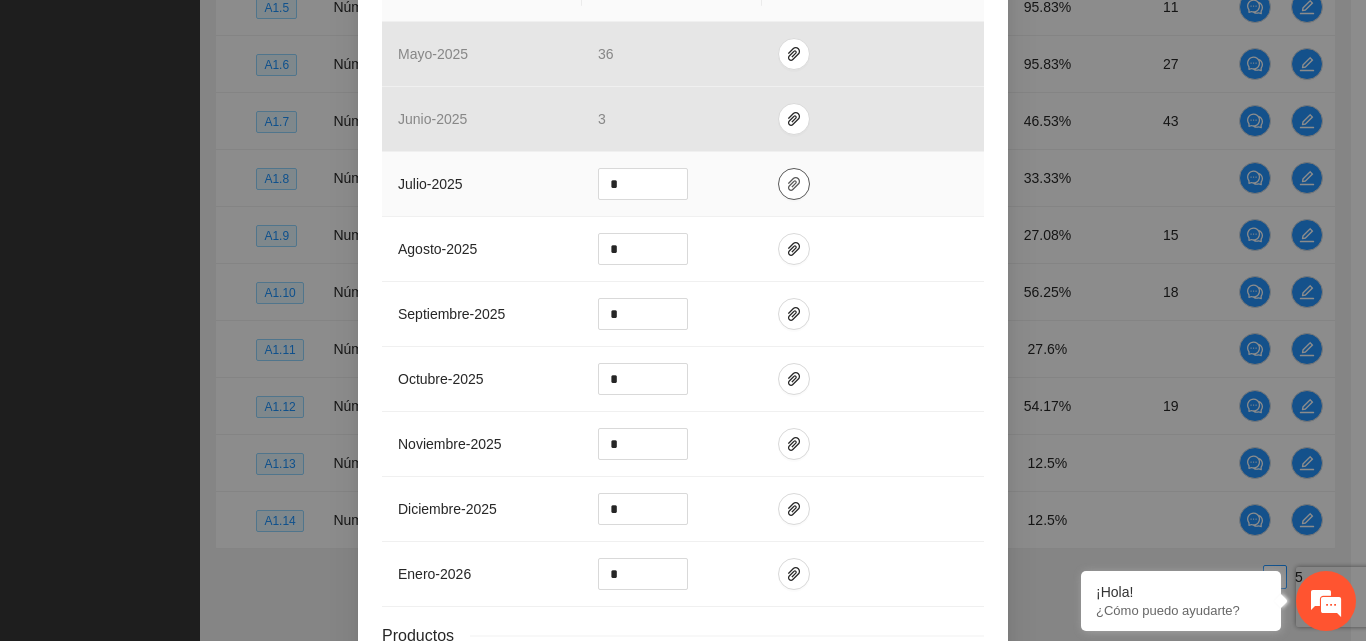 click 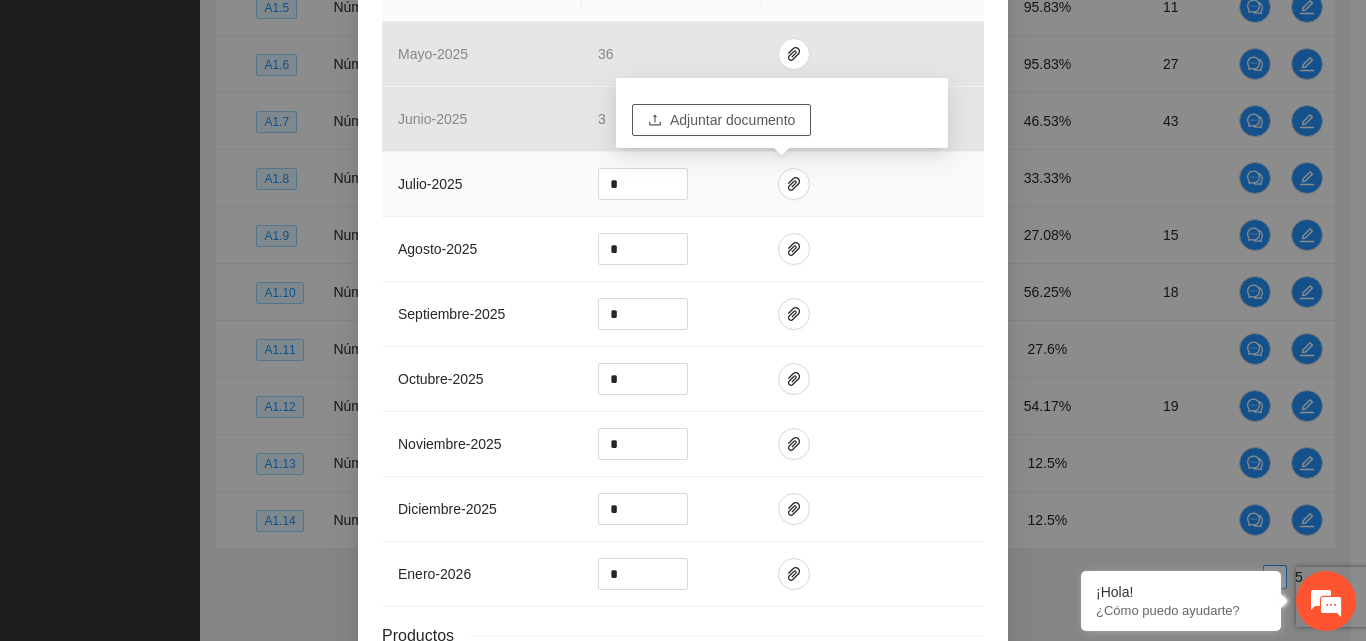 click on "Adjuntar documento" at bounding box center (732, 120) 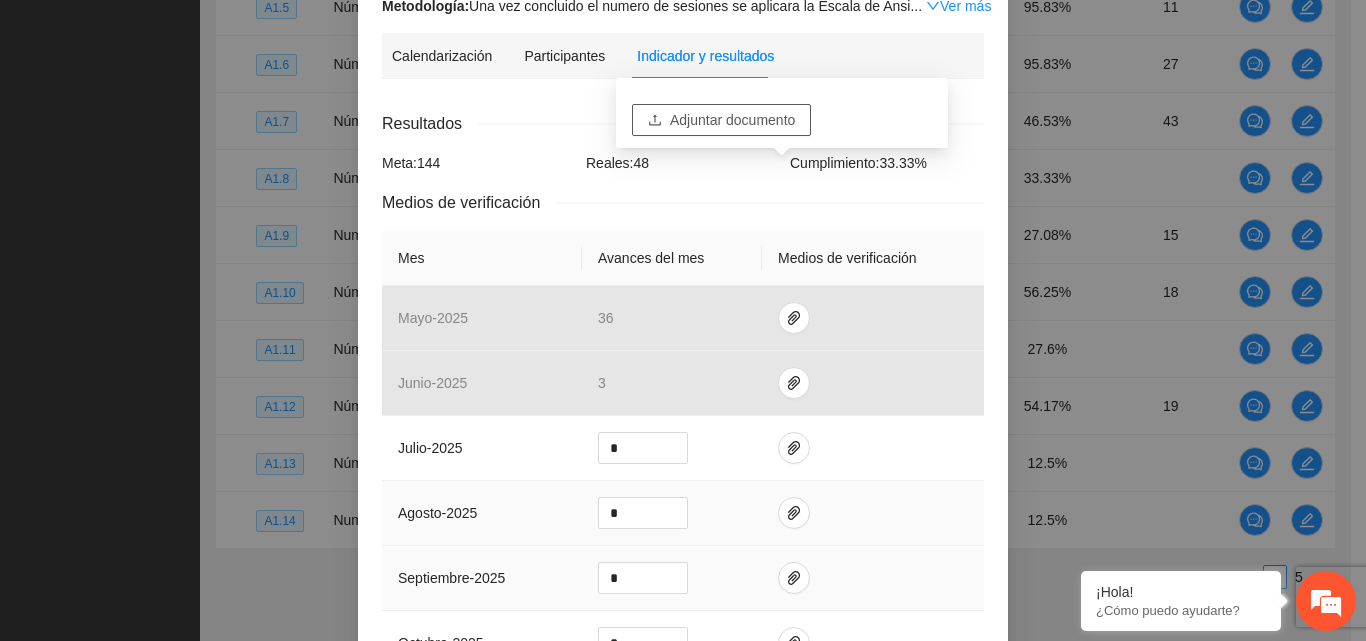 scroll, scrollTop: 300, scrollLeft: 0, axis: vertical 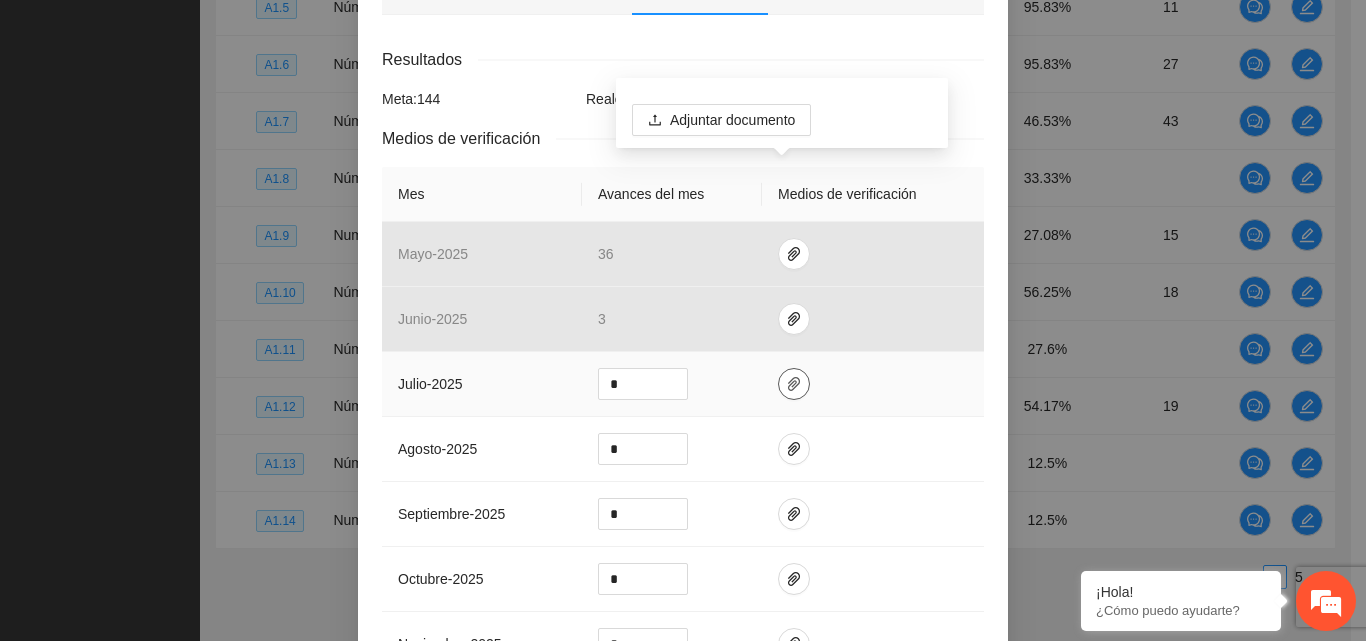 click 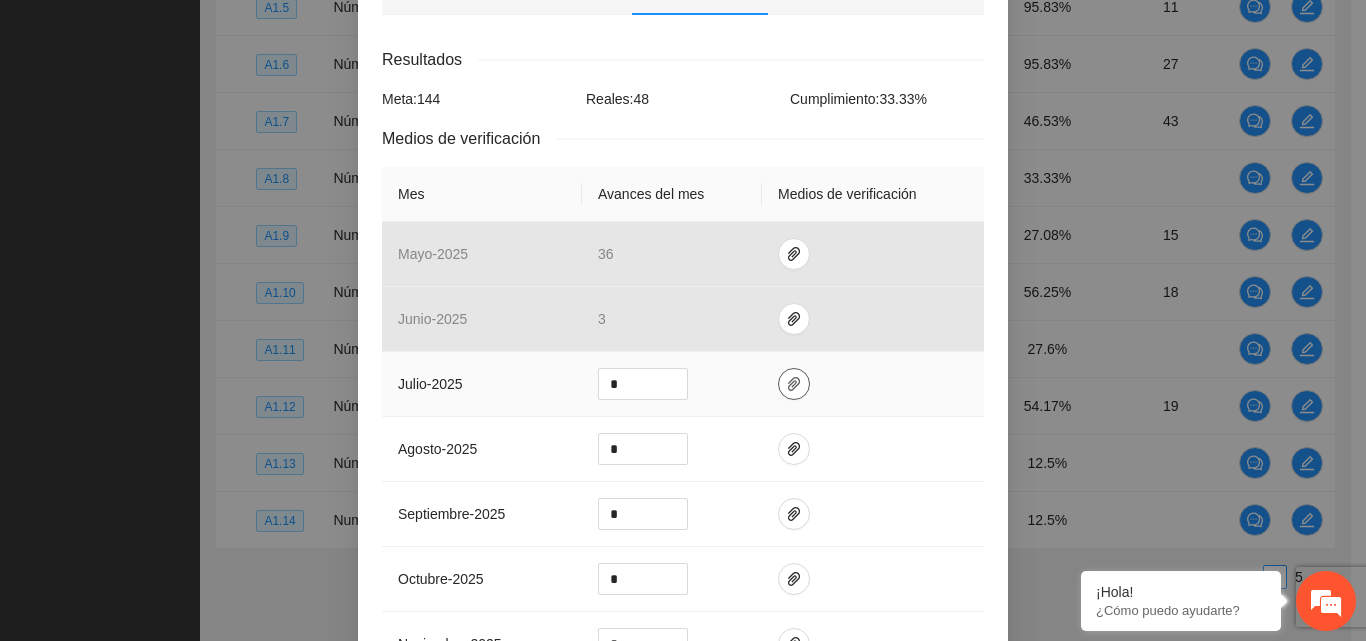 click 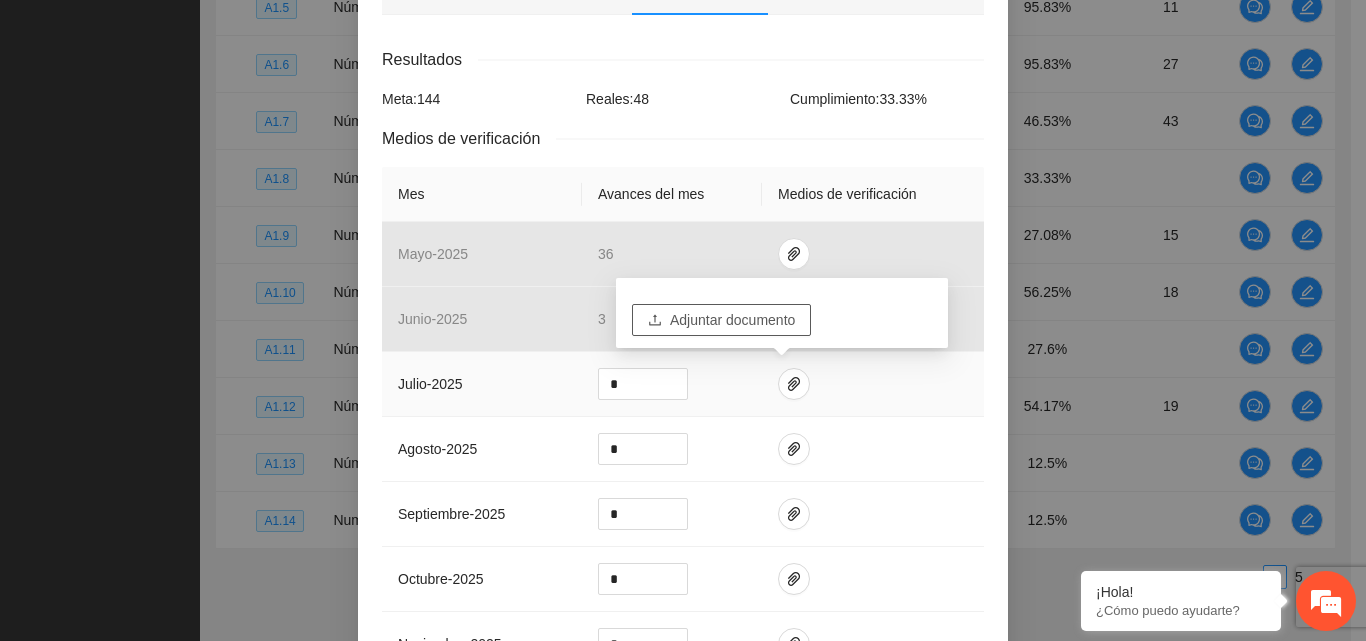 click on "Adjuntar documento" at bounding box center [732, 320] 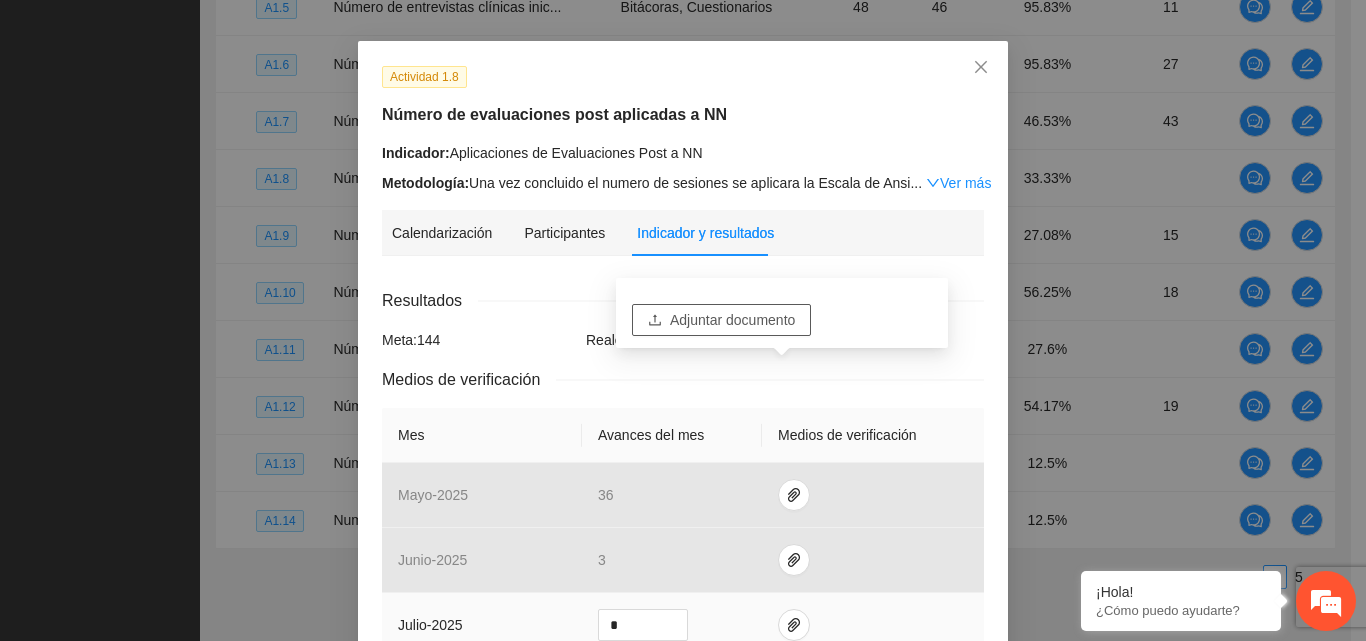 scroll, scrollTop: 0, scrollLeft: 0, axis: both 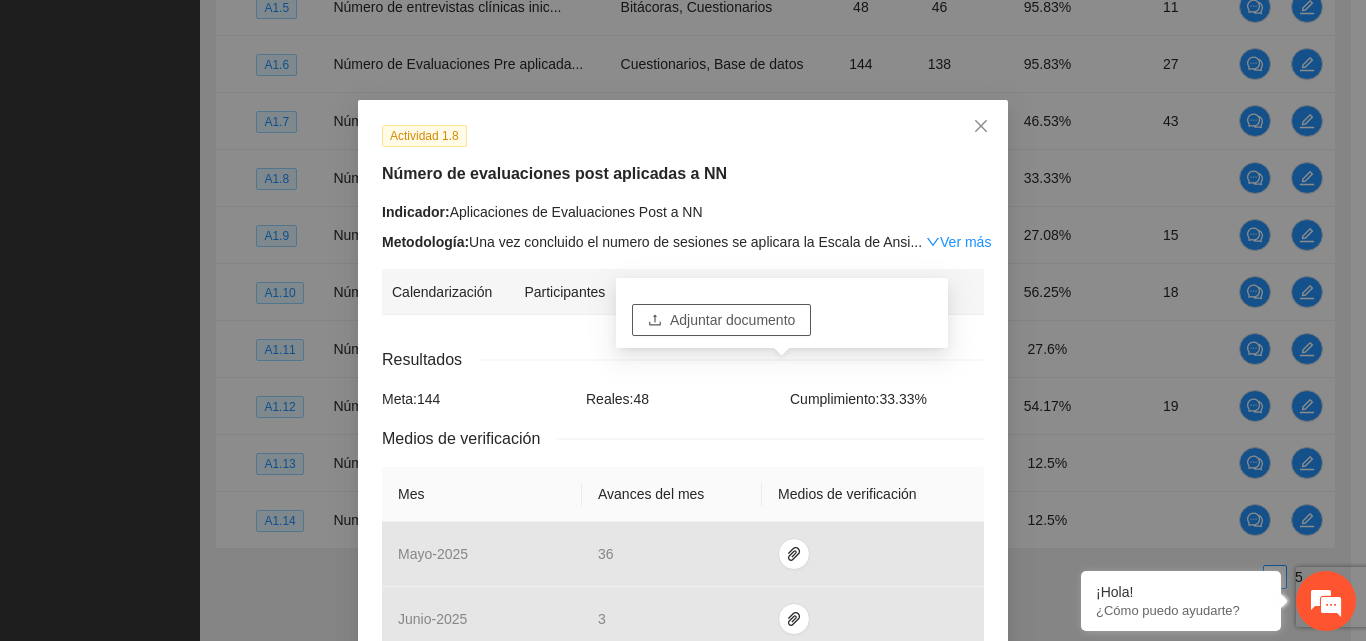 click on "Adjuntar documento" at bounding box center [732, 320] 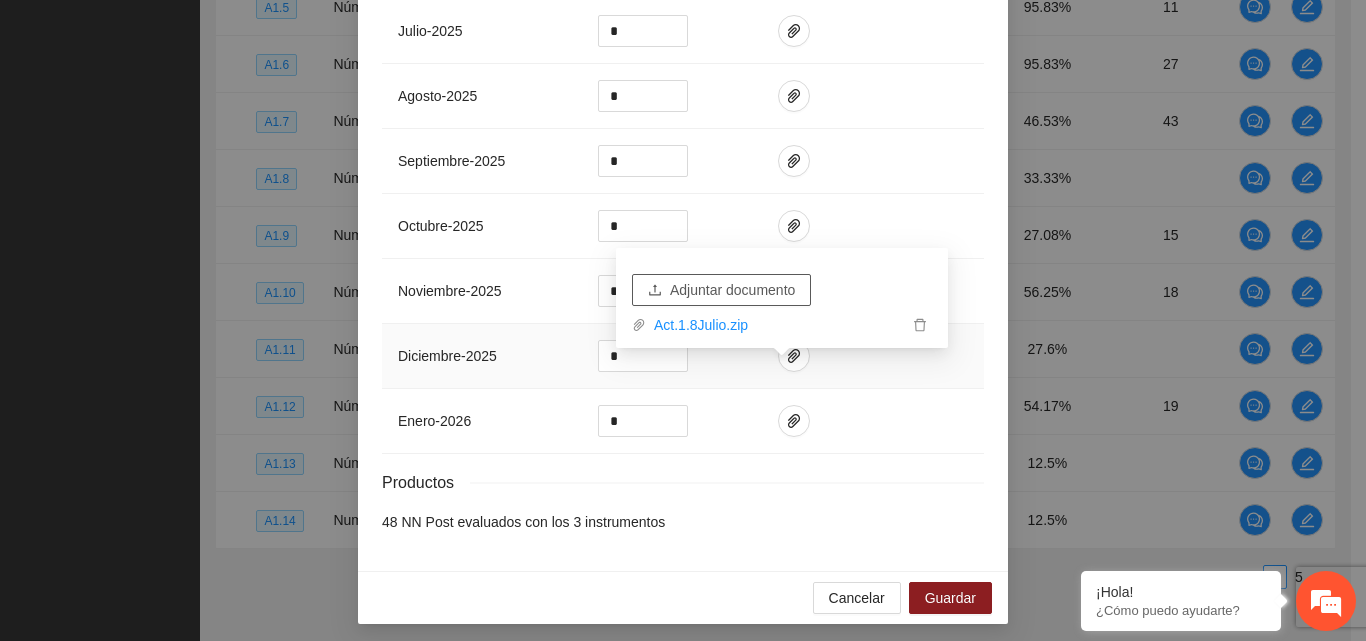 scroll, scrollTop: 659, scrollLeft: 0, axis: vertical 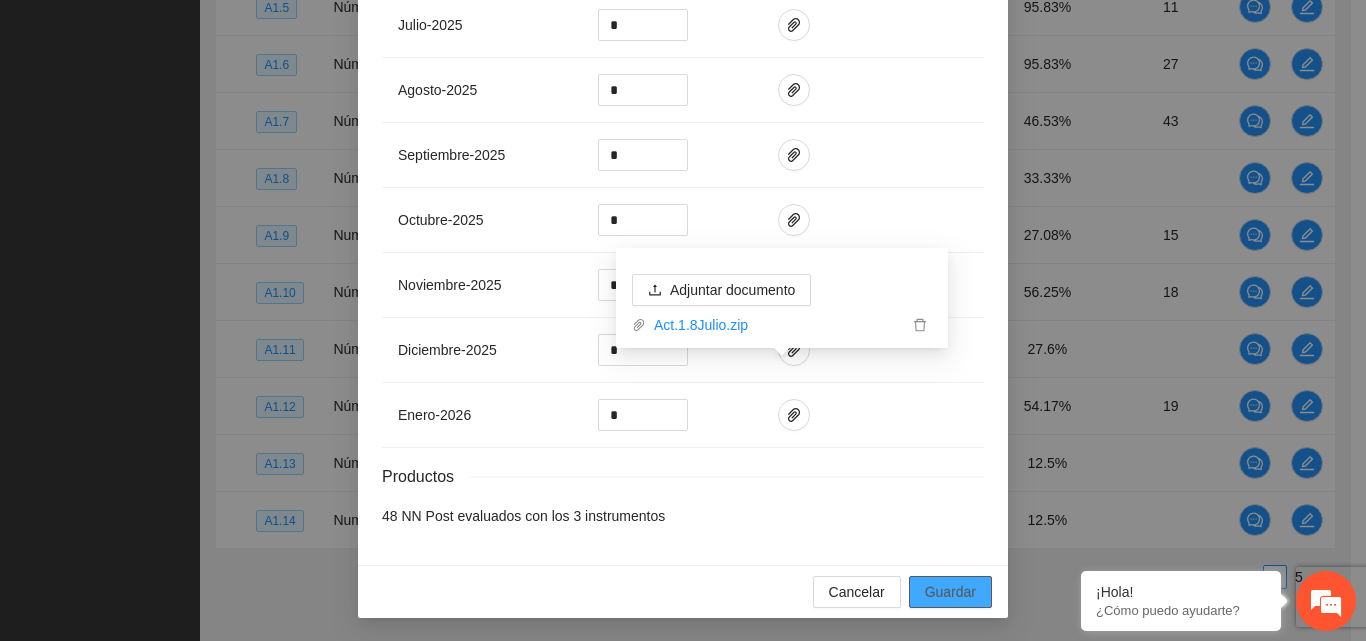click on "Guardar" at bounding box center [950, 592] 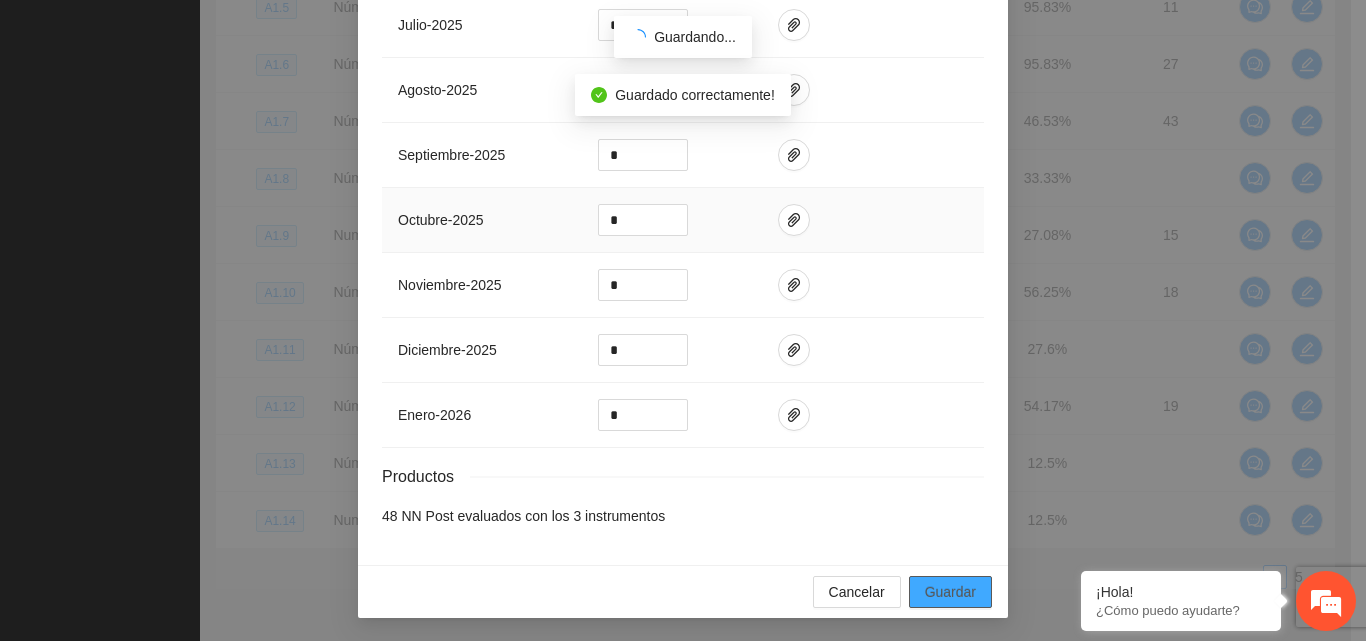 scroll, scrollTop: 559, scrollLeft: 0, axis: vertical 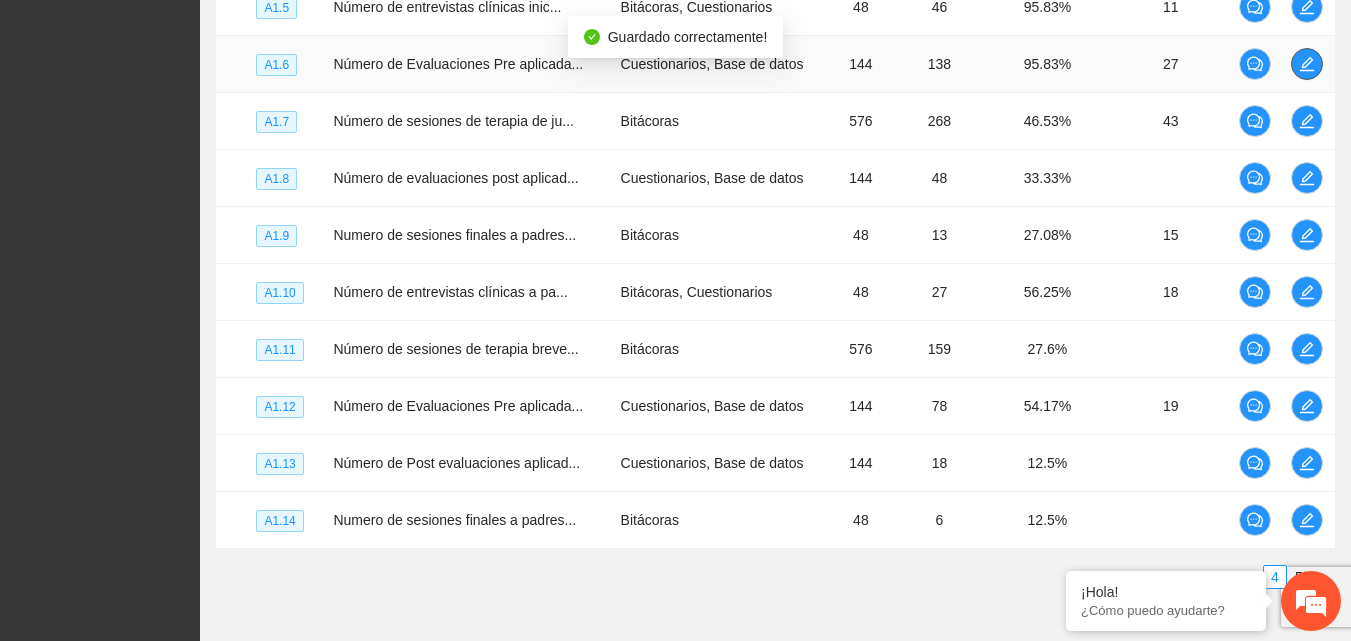 click 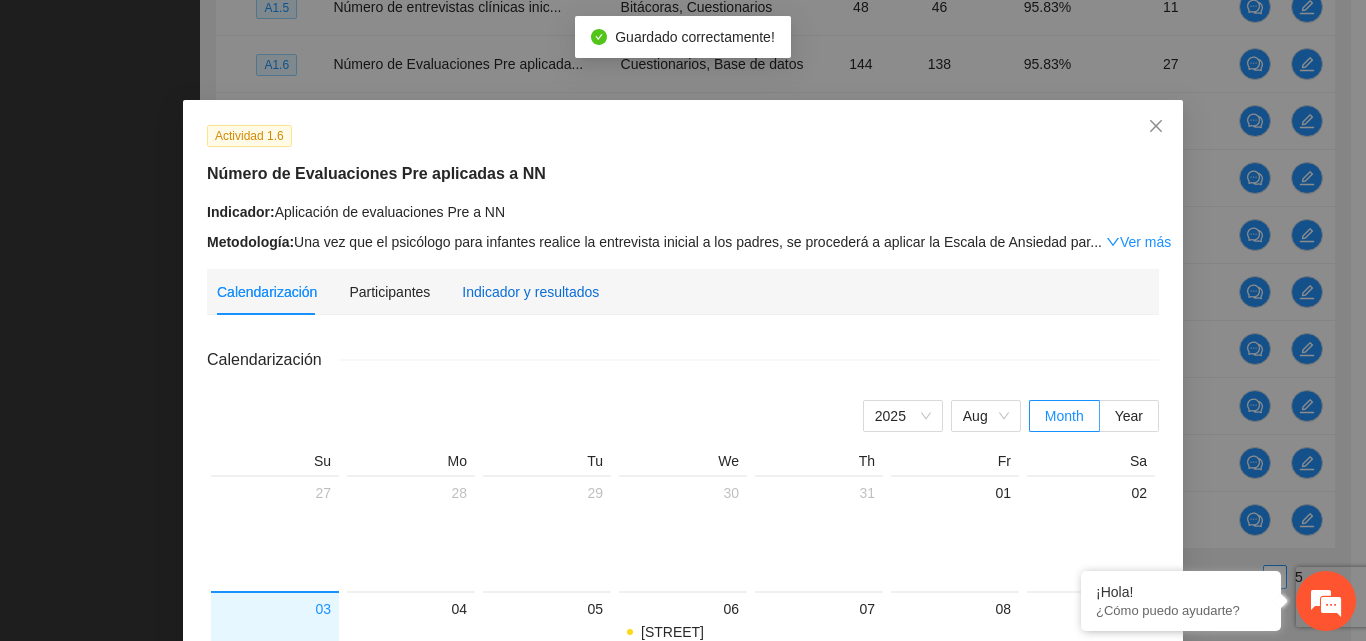 click on "Indicador y resultados" at bounding box center [530, 292] 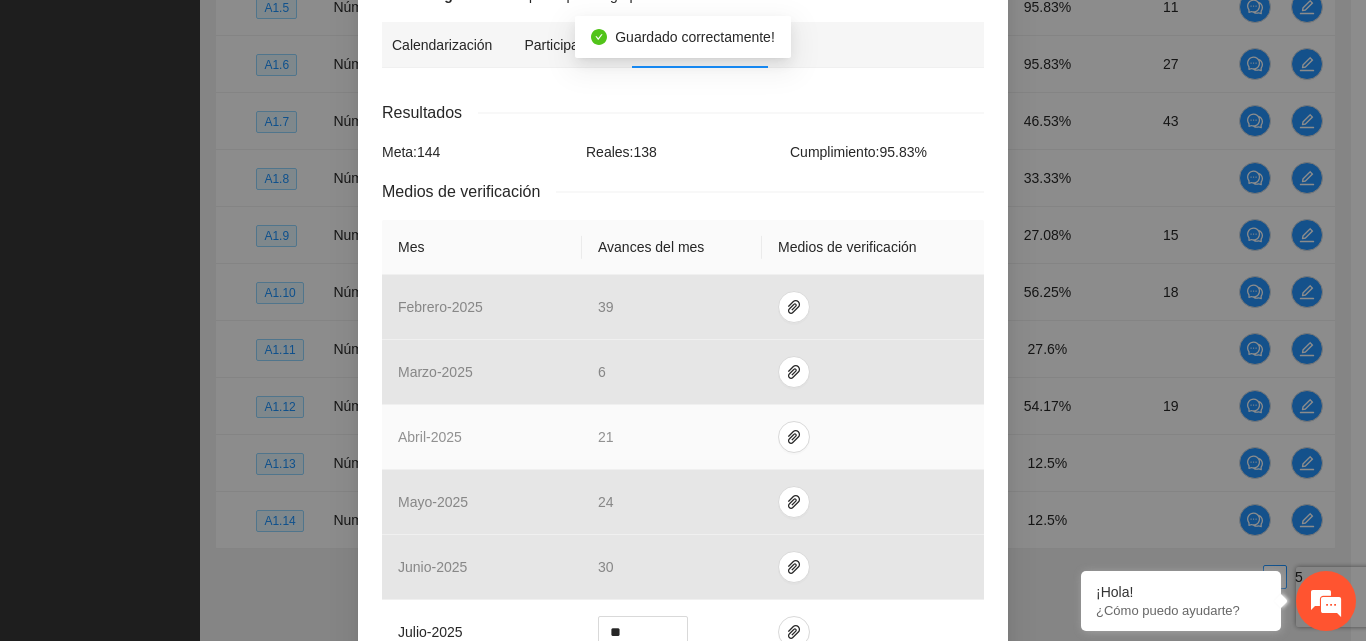 scroll, scrollTop: 300, scrollLeft: 0, axis: vertical 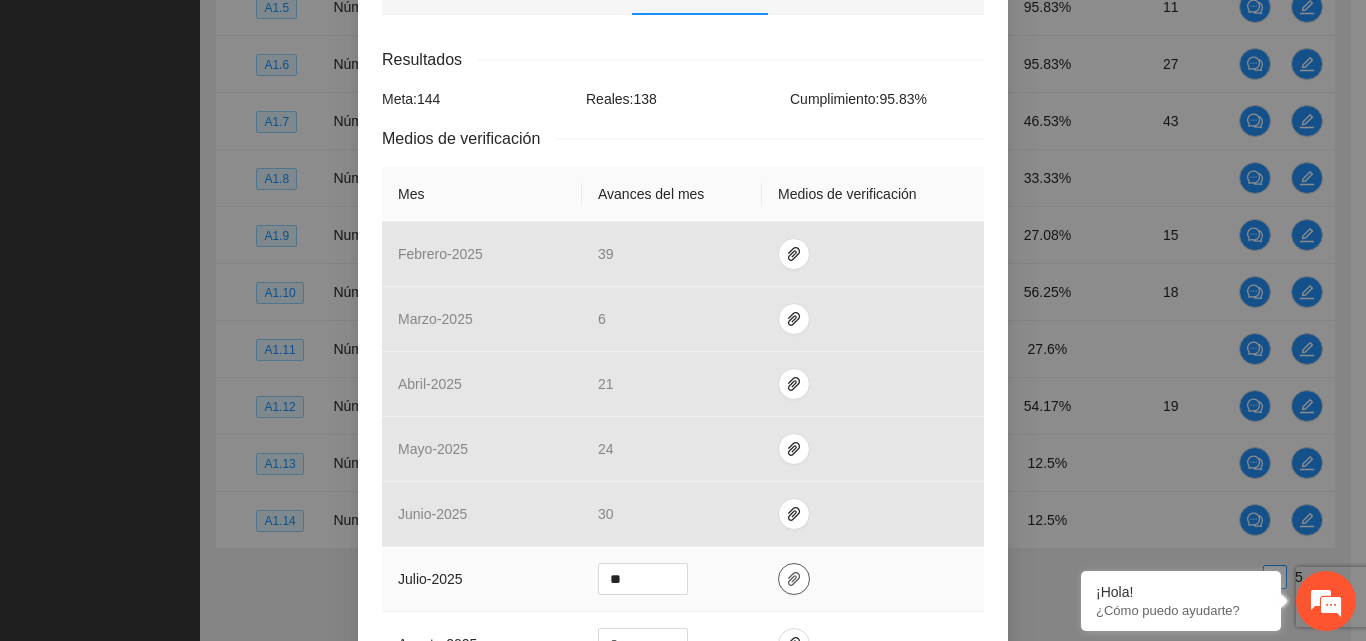 click 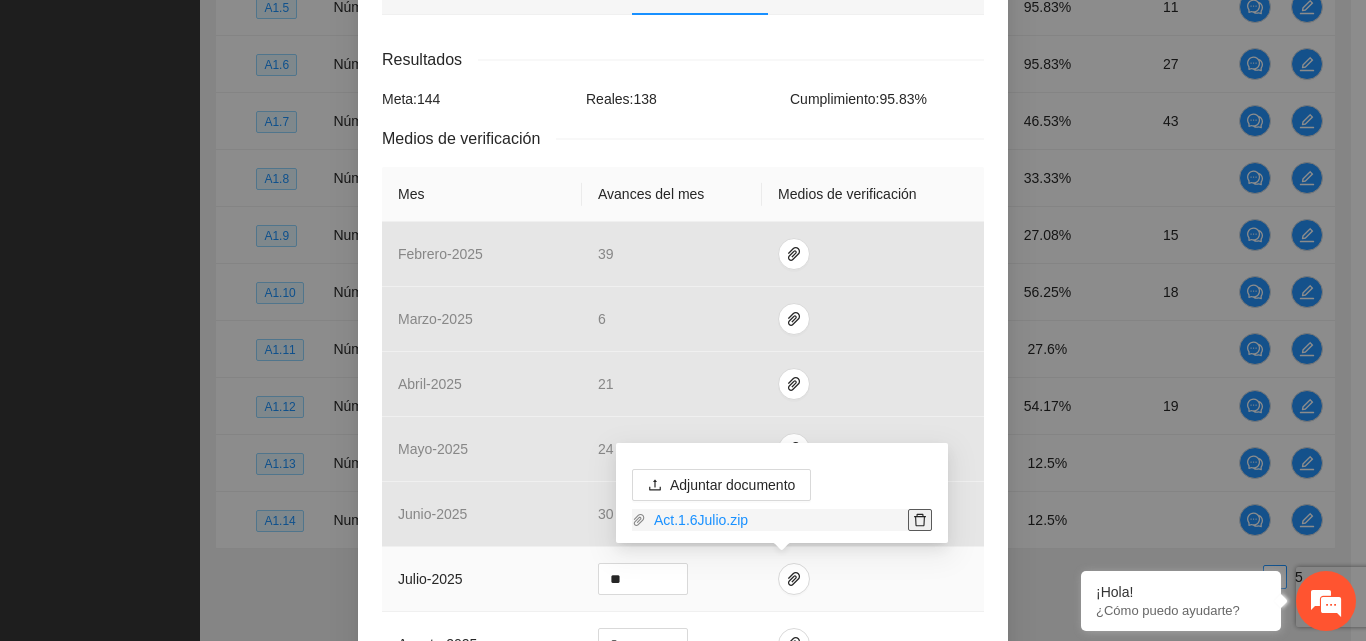 click 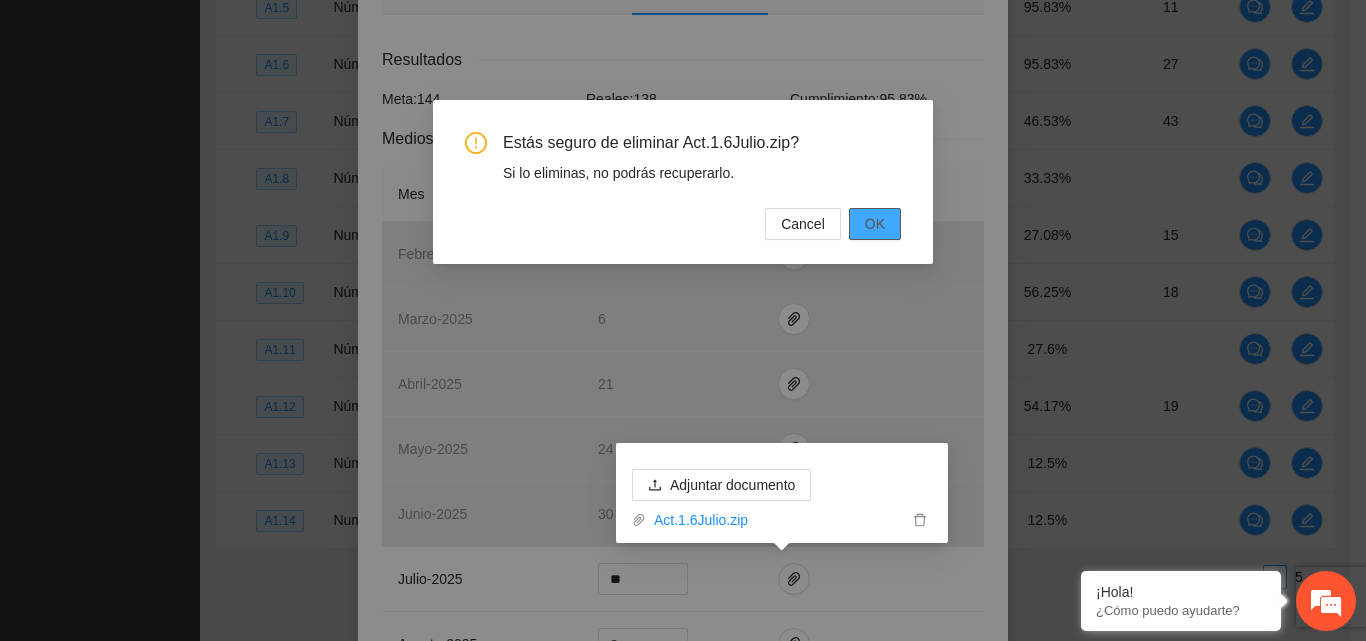 click on "OK" at bounding box center [875, 224] 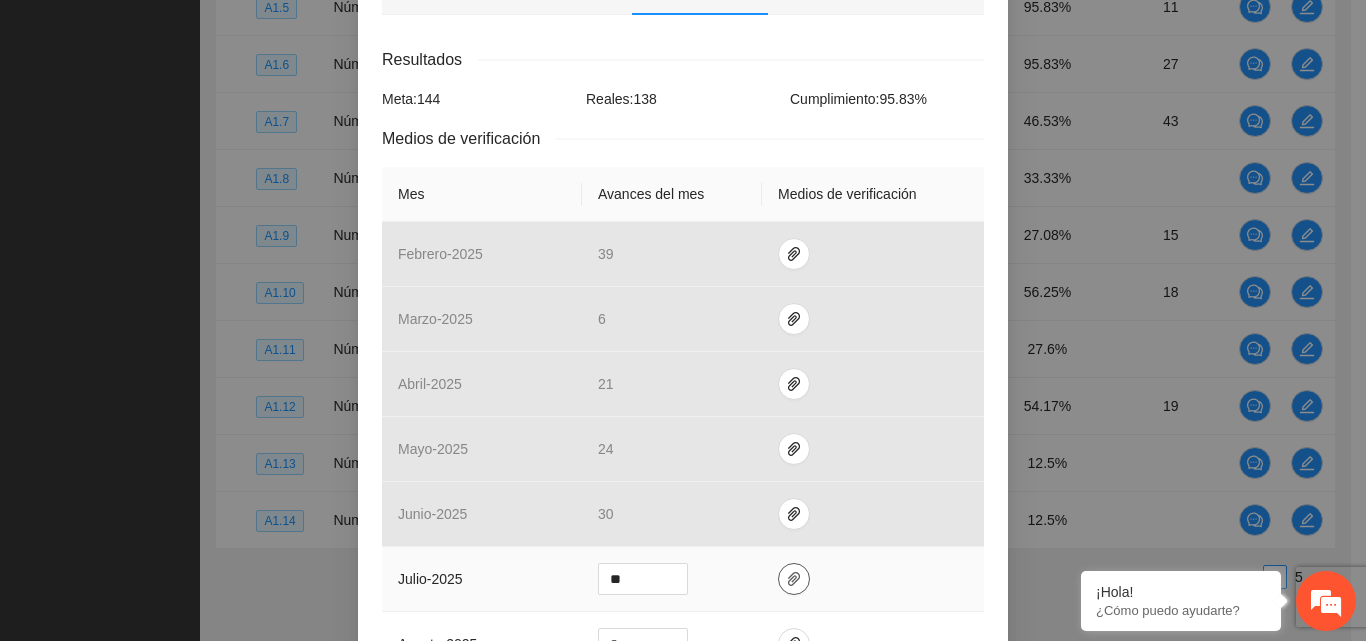 click 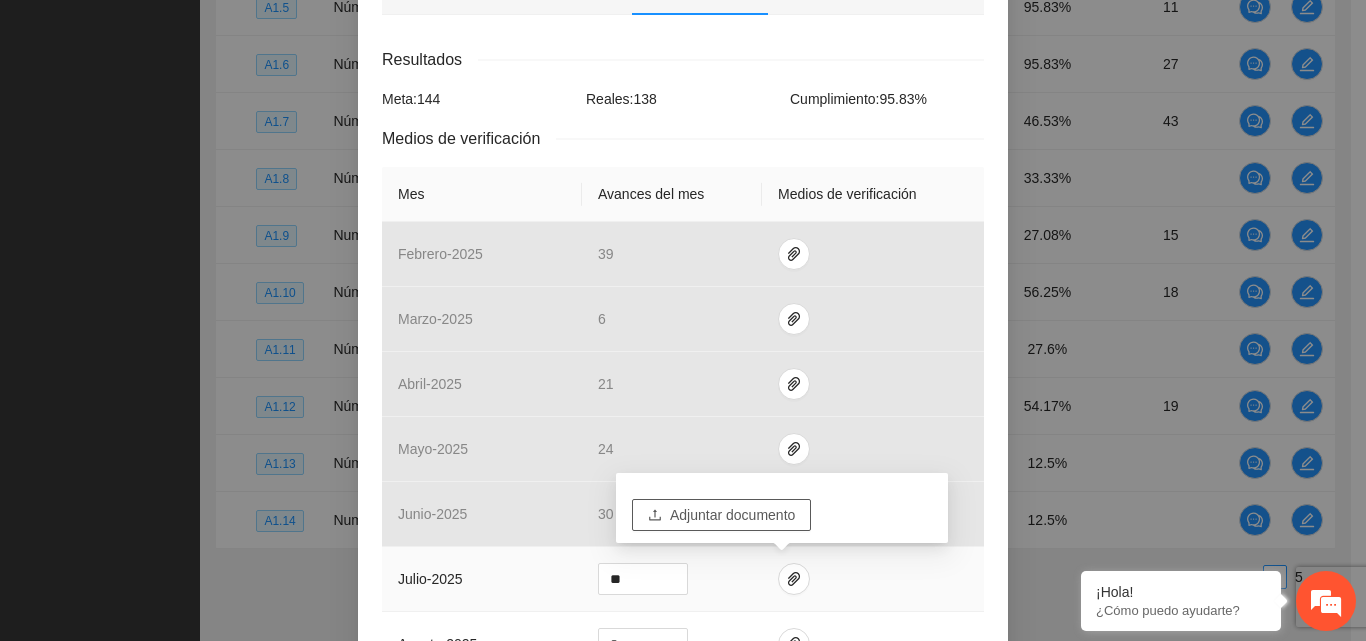 click on "Adjuntar documento" at bounding box center [732, 515] 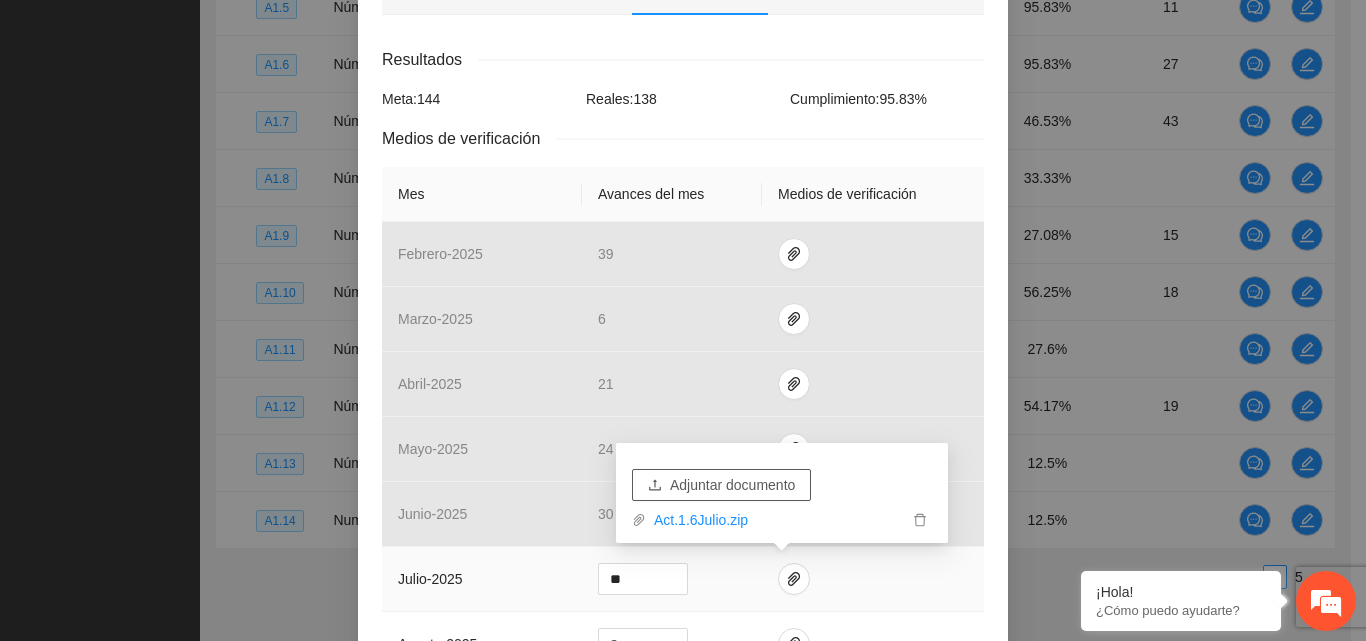 scroll, scrollTop: 659, scrollLeft: 0, axis: vertical 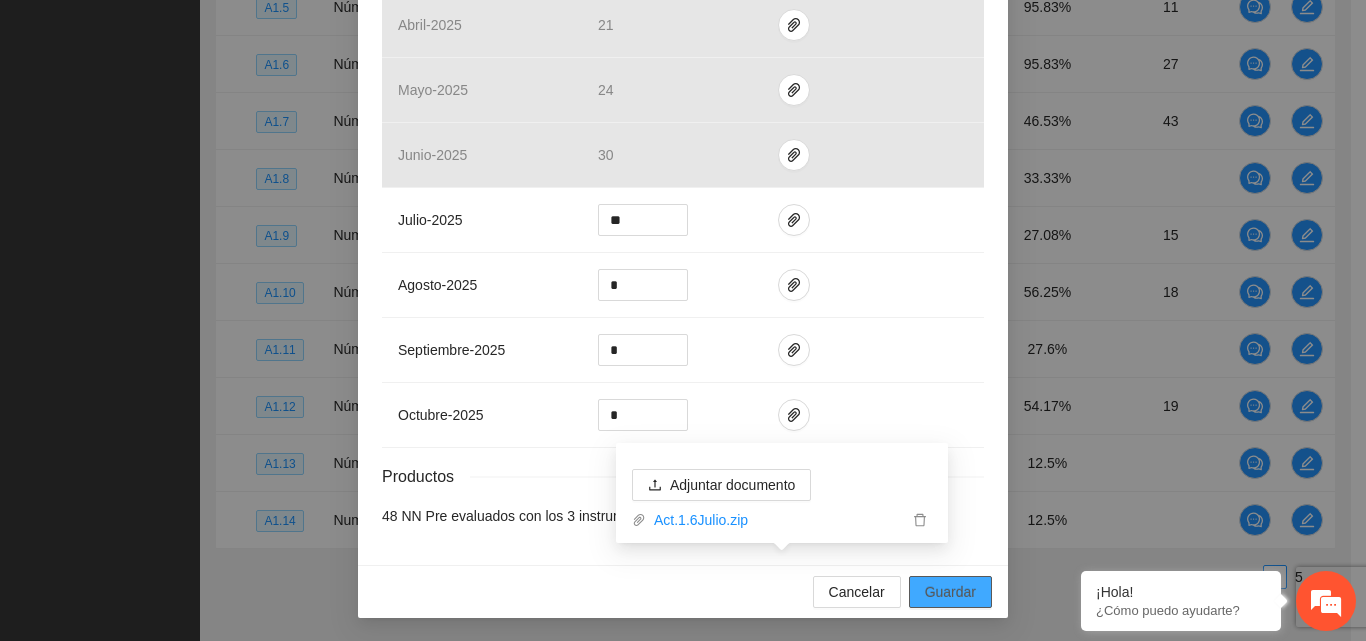click on "Guardar" at bounding box center (950, 592) 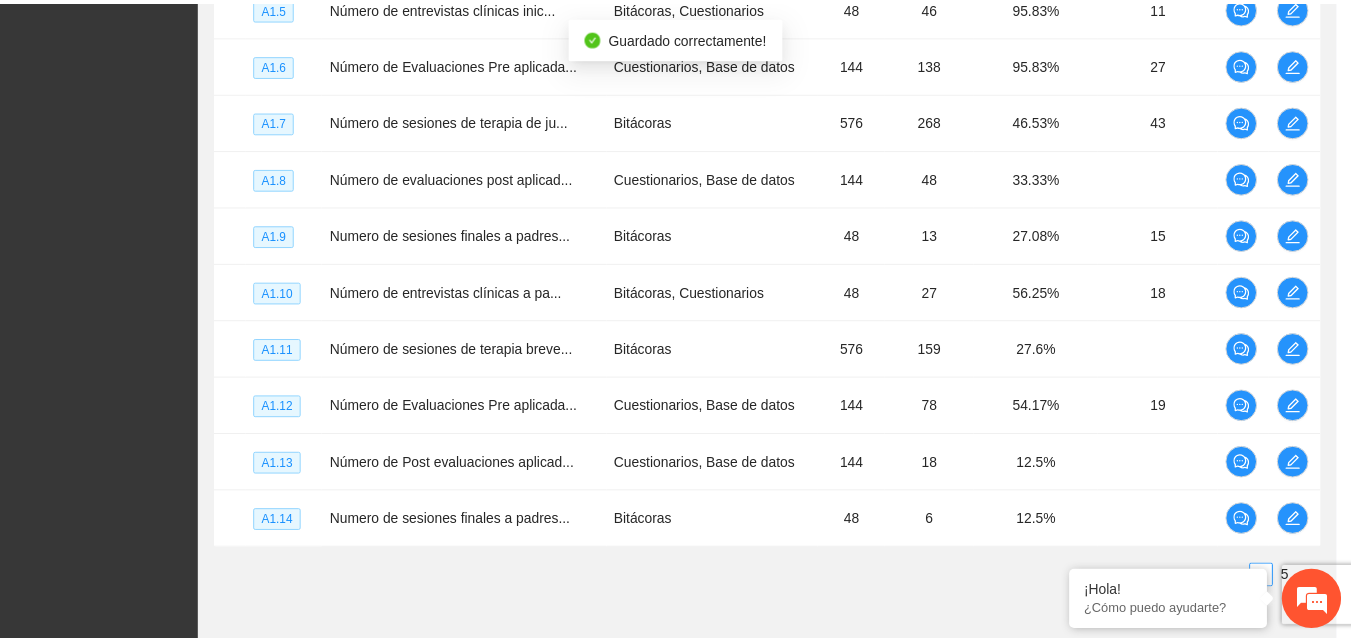 scroll, scrollTop: 559, scrollLeft: 0, axis: vertical 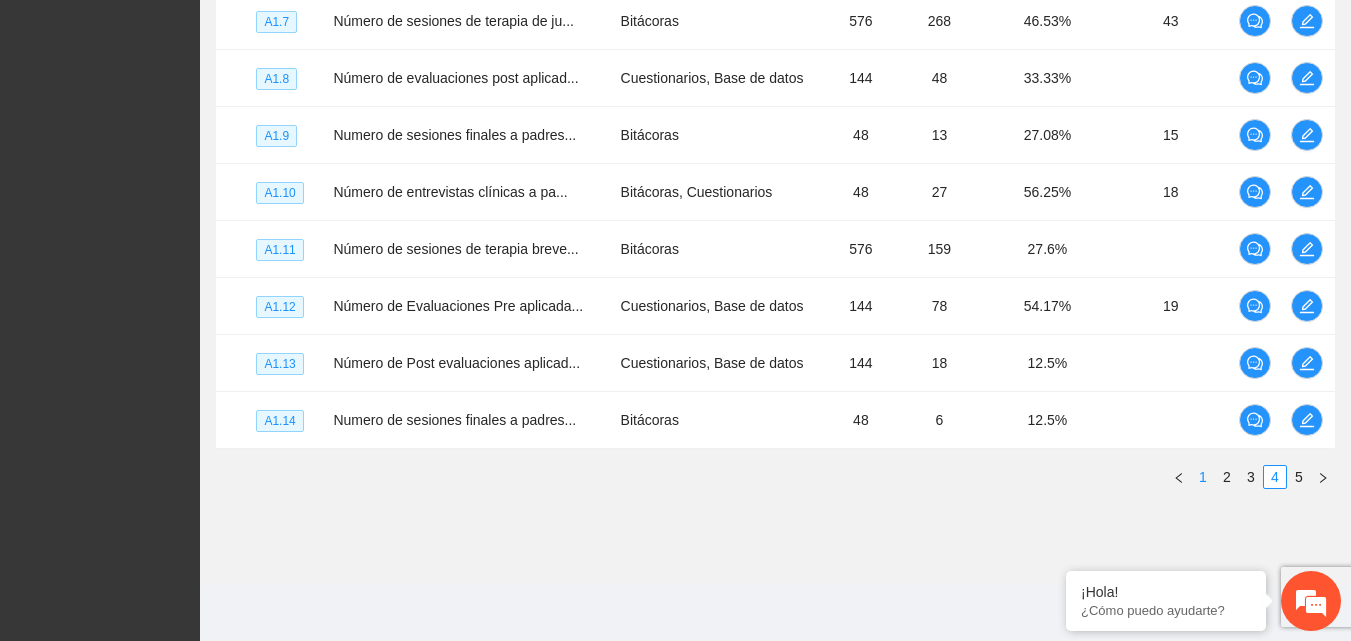 click on "1" at bounding box center [1203, 477] 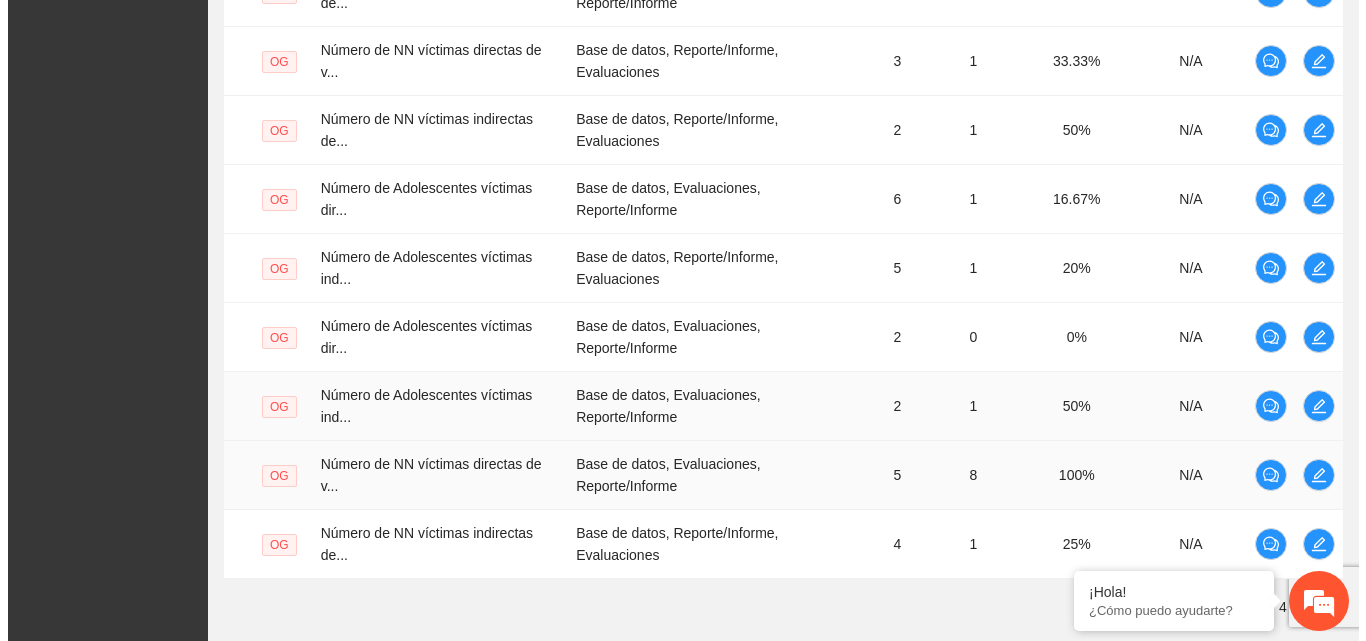 scroll, scrollTop: 668, scrollLeft: 0, axis: vertical 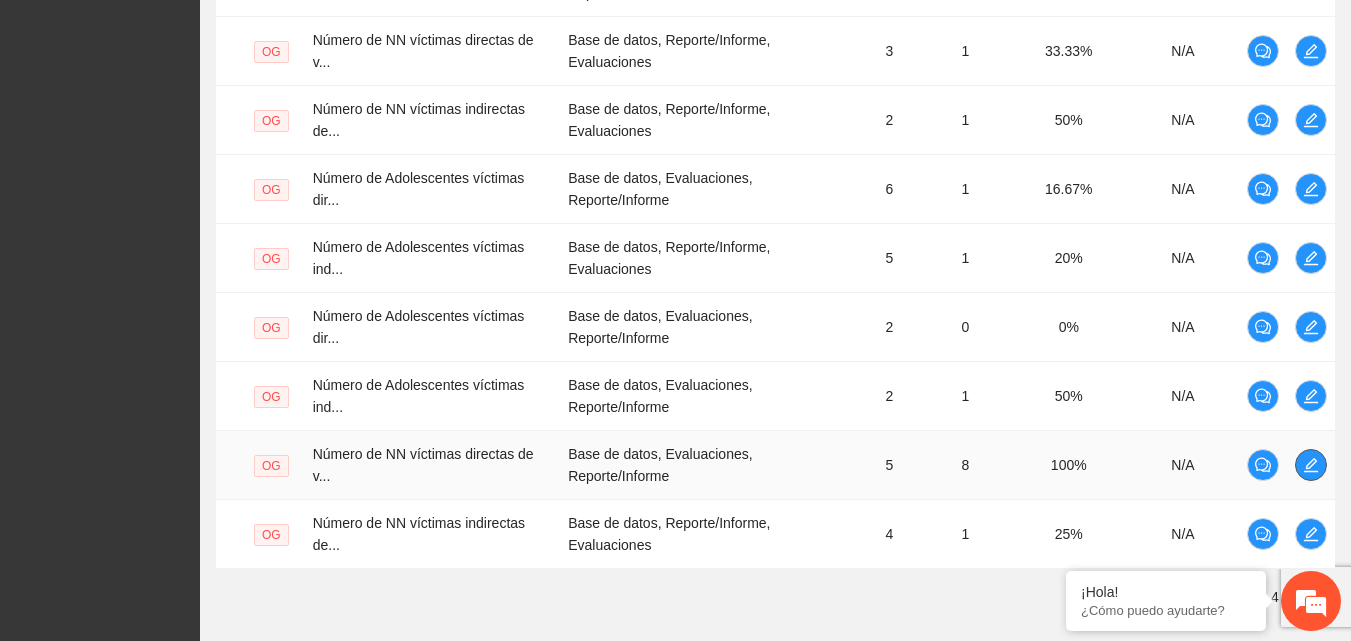 click 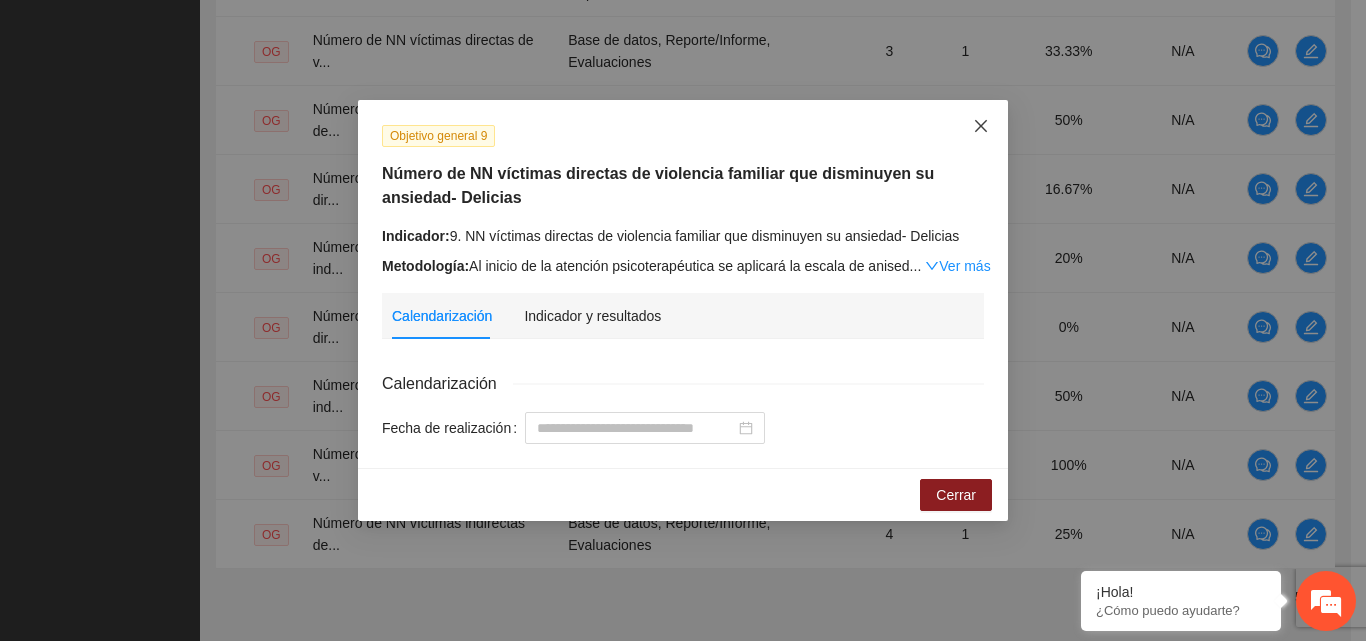 click 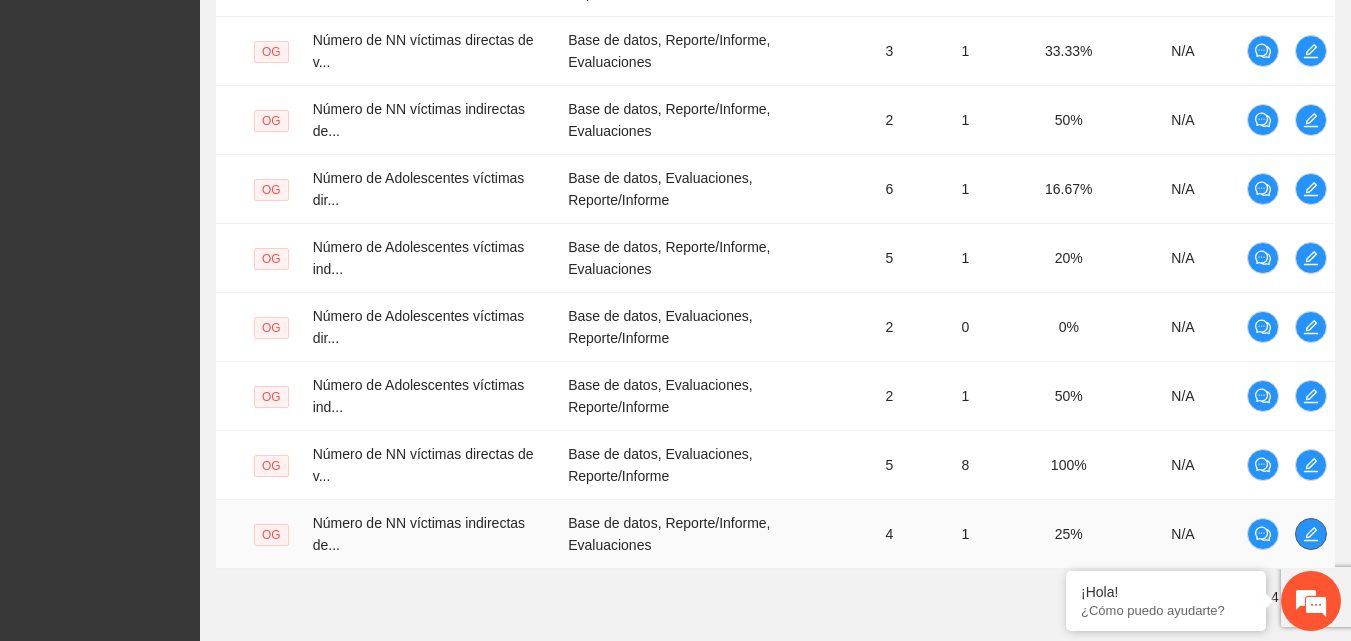 click 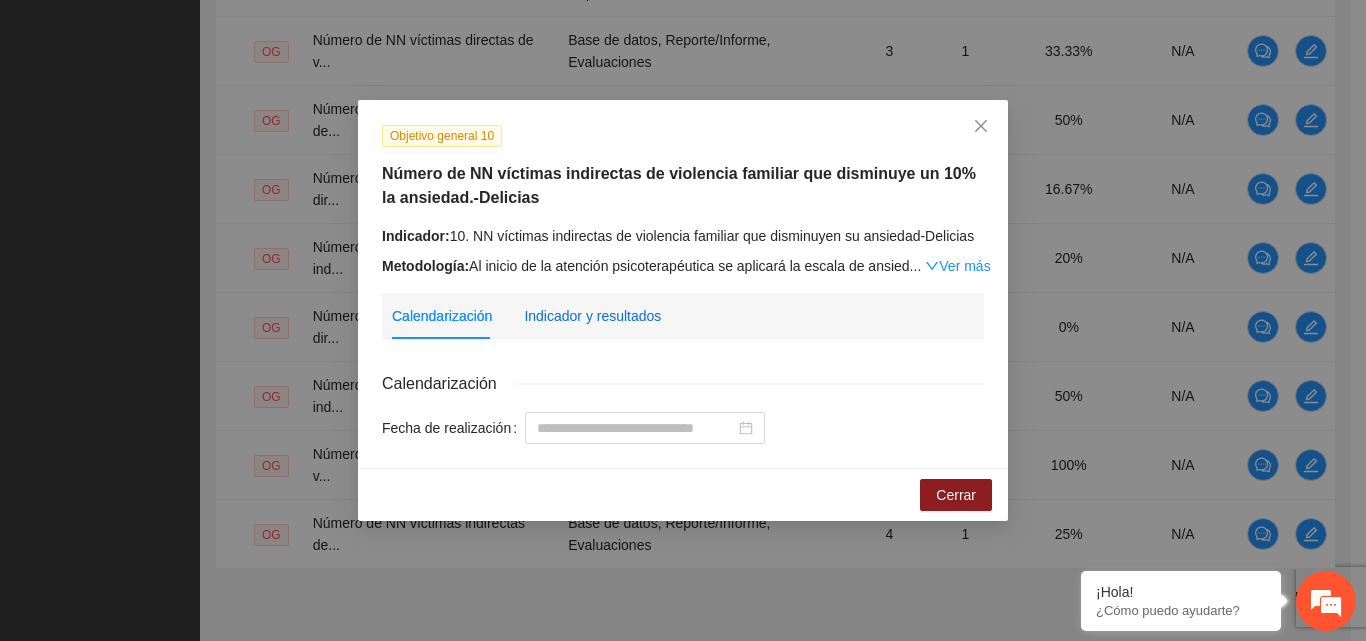 click on "Indicador y resultados" at bounding box center (592, 316) 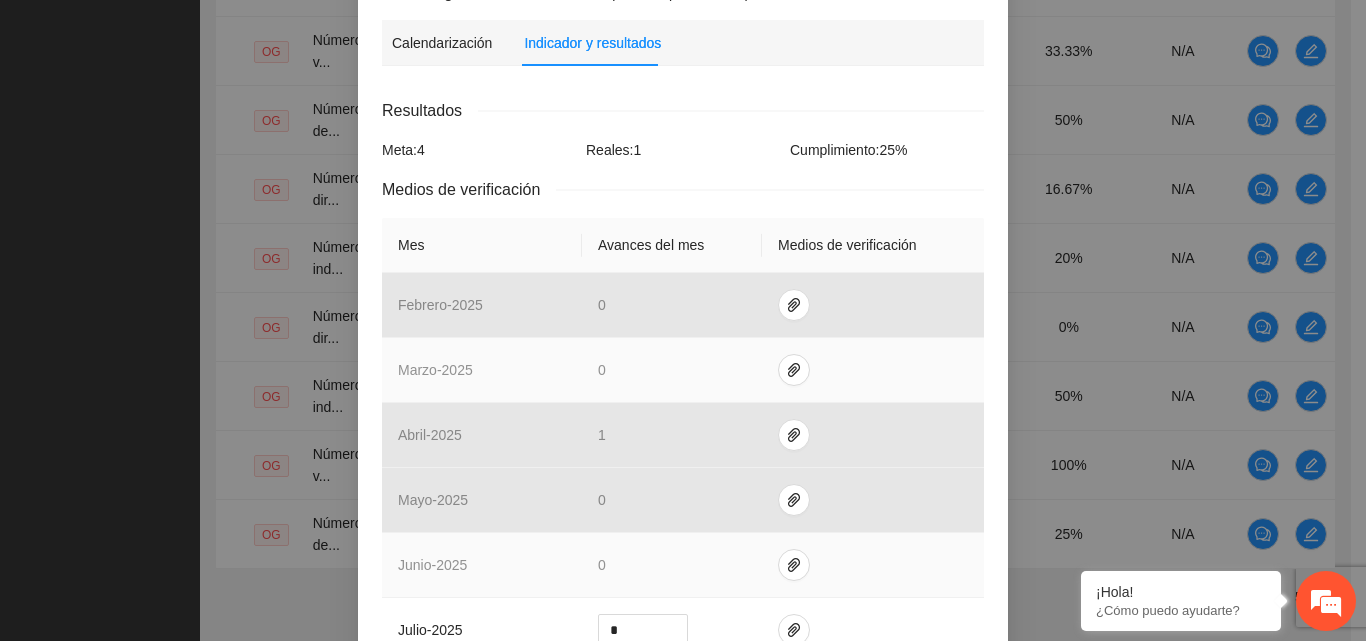 scroll, scrollTop: 300, scrollLeft: 0, axis: vertical 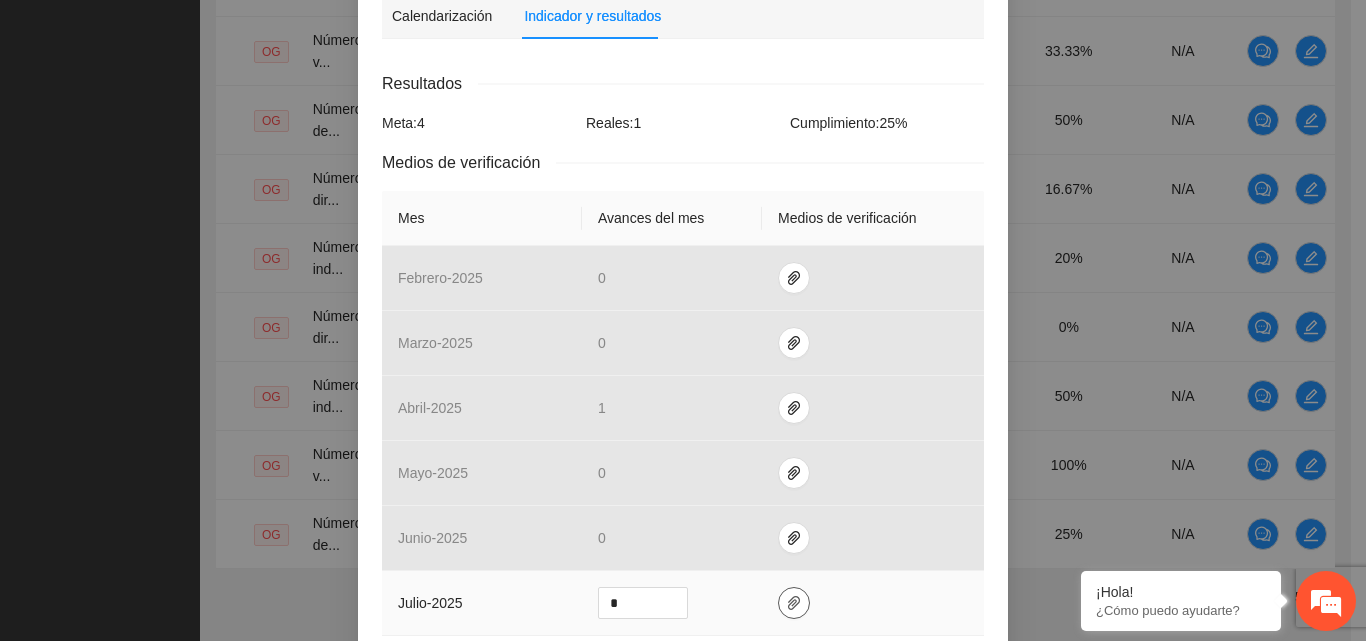 click 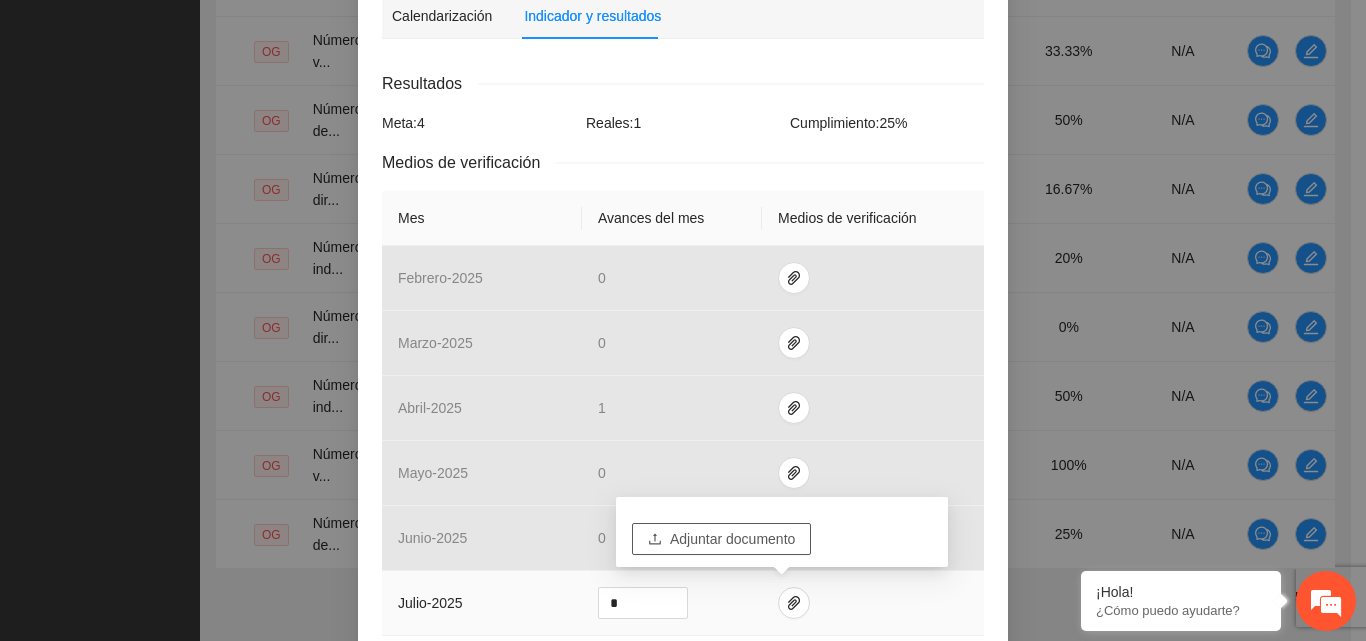 click on "Adjuntar documento" at bounding box center (732, 539) 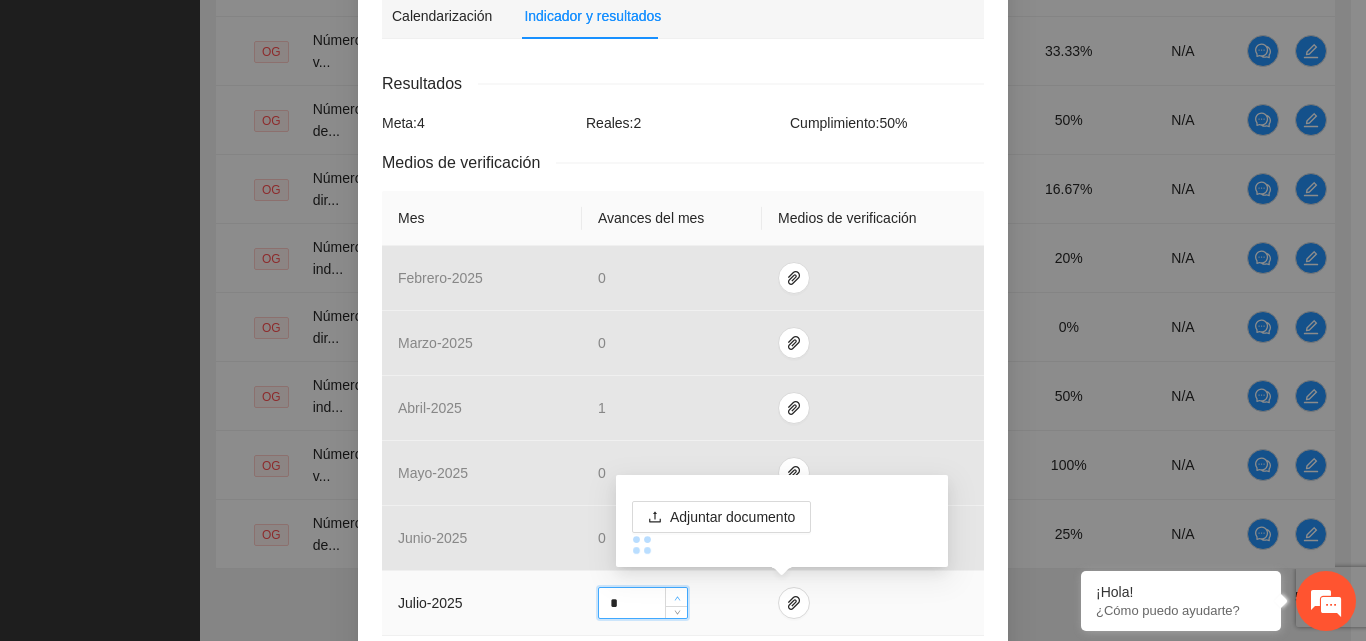 click 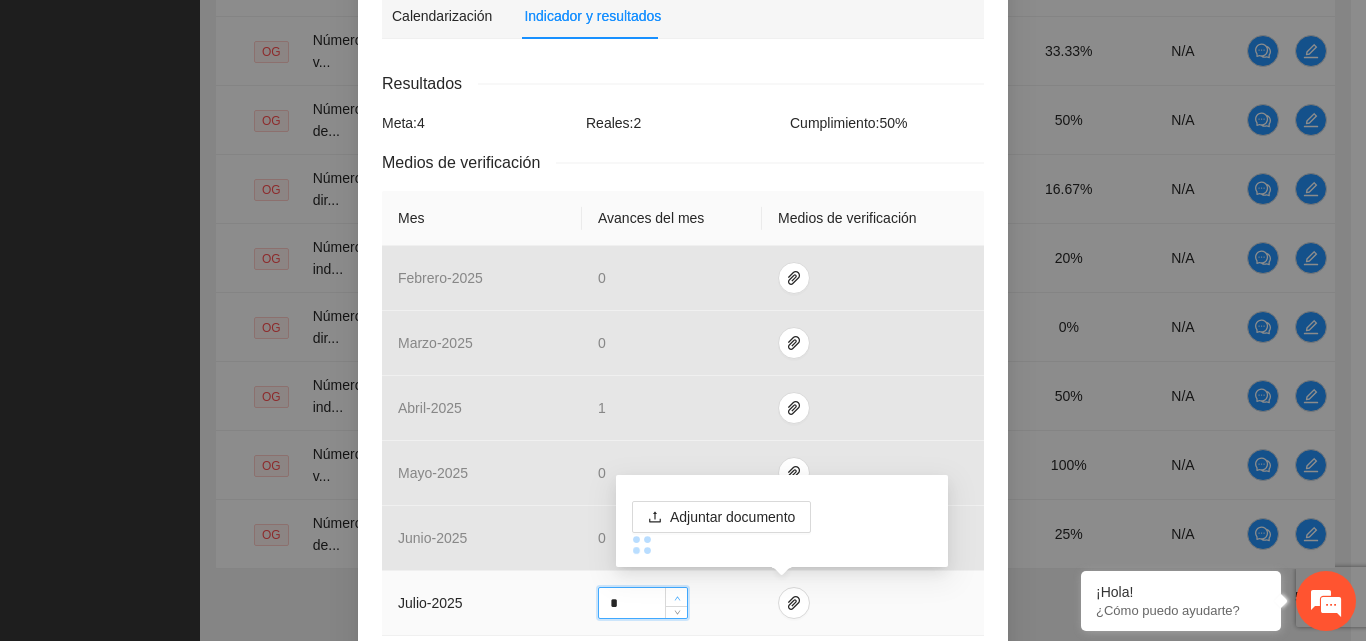 type on "*" 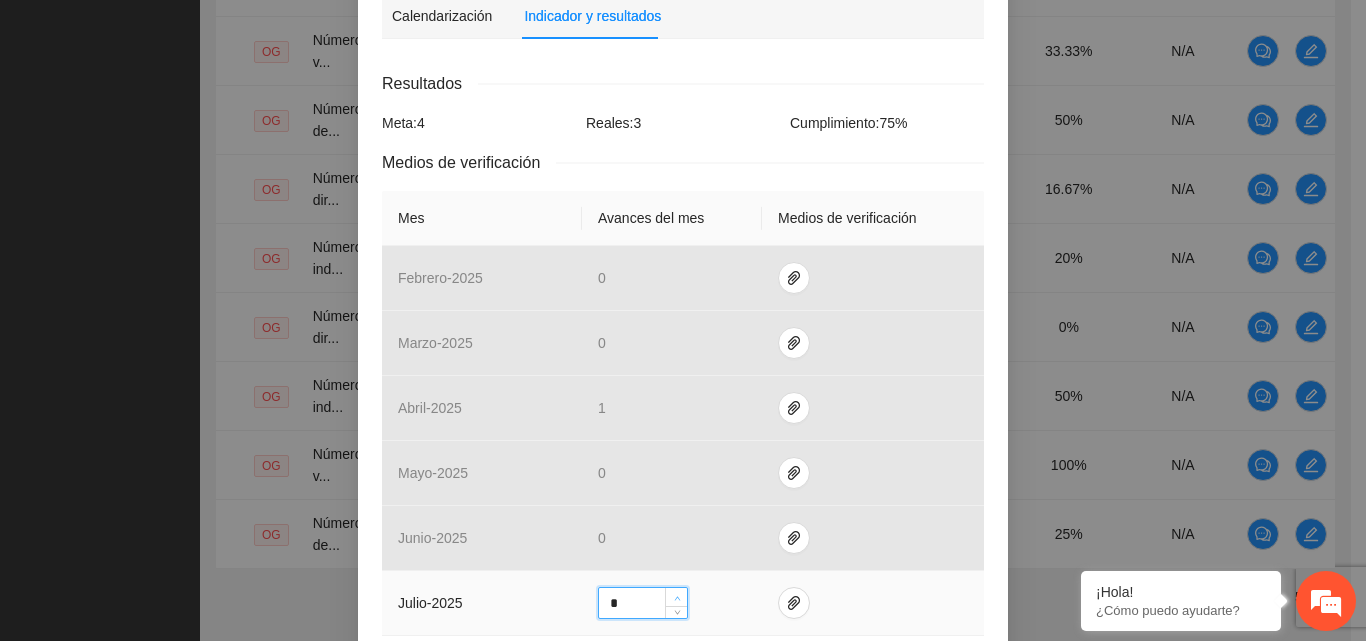 click 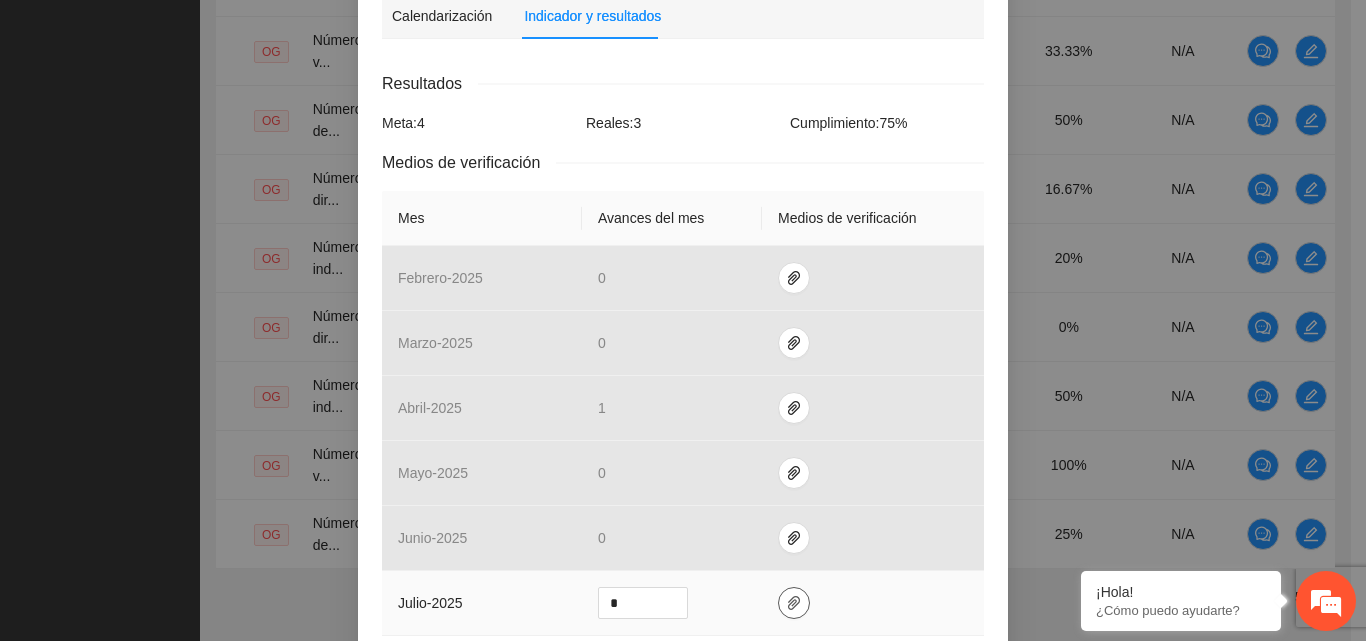 click 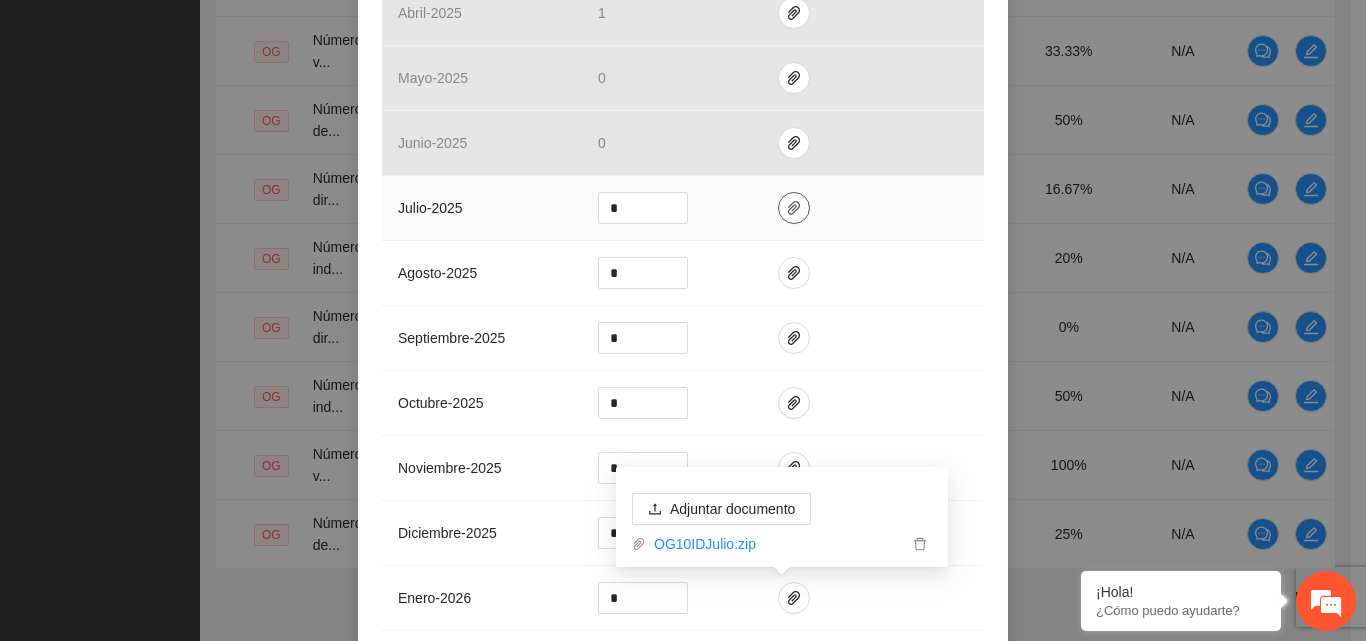 scroll, scrollTop: 878, scrollLeft: 0, axis: vertical 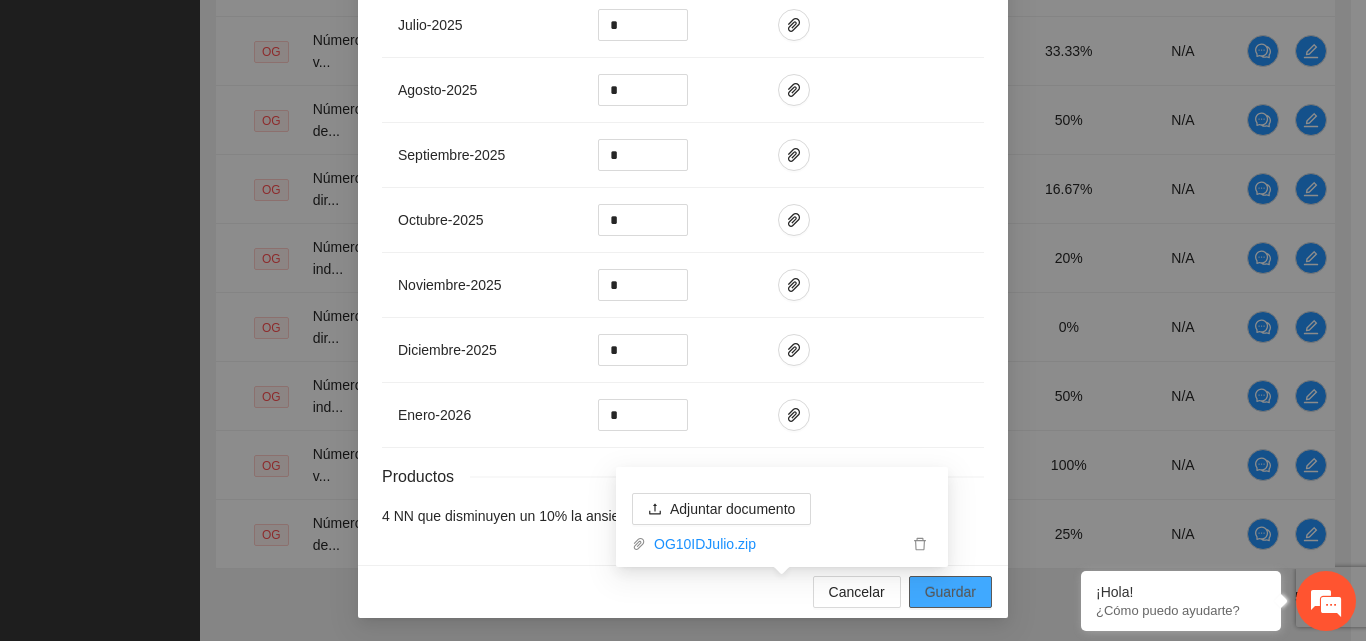 click on "Guardar" at bounding box center [950, 592] 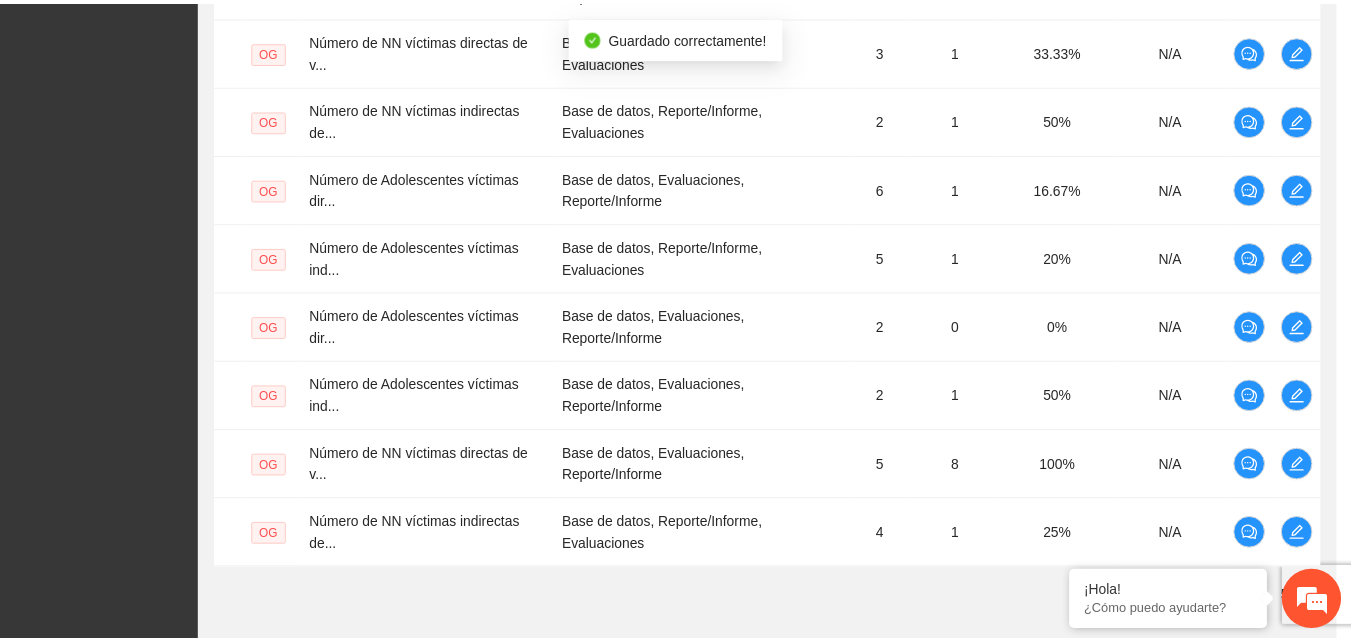 scroll, scrollTop: 778, scrollLeft: 0, axis: vertical 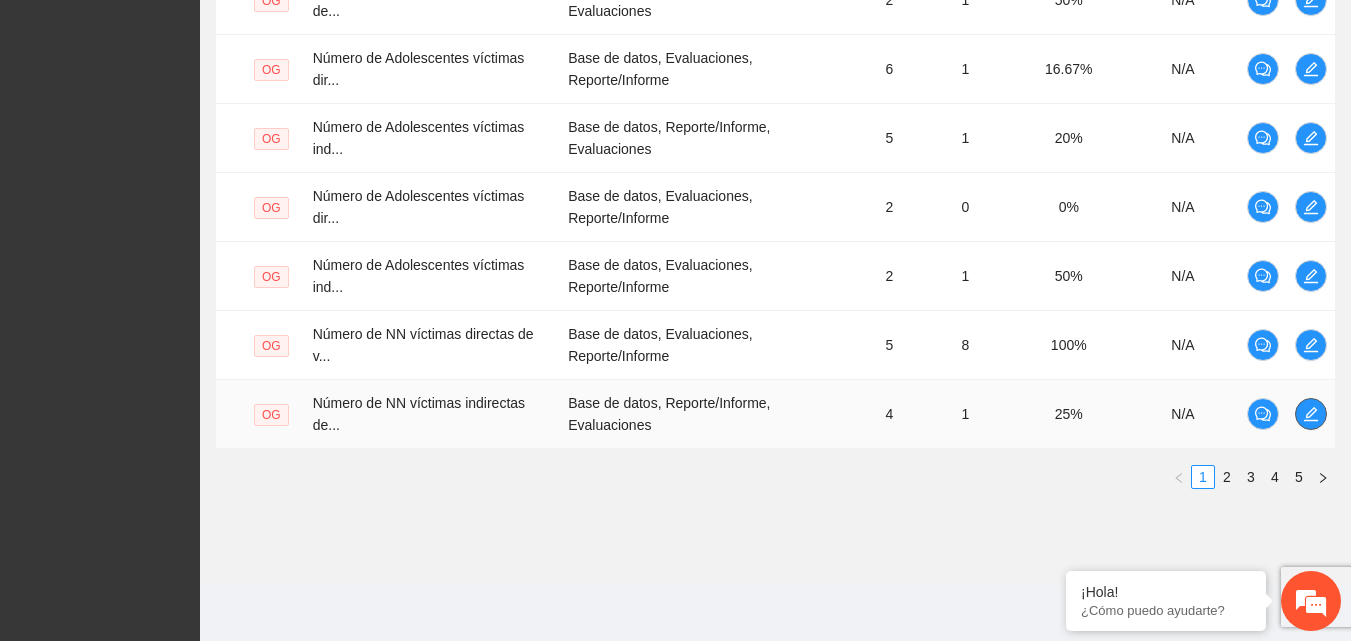 click 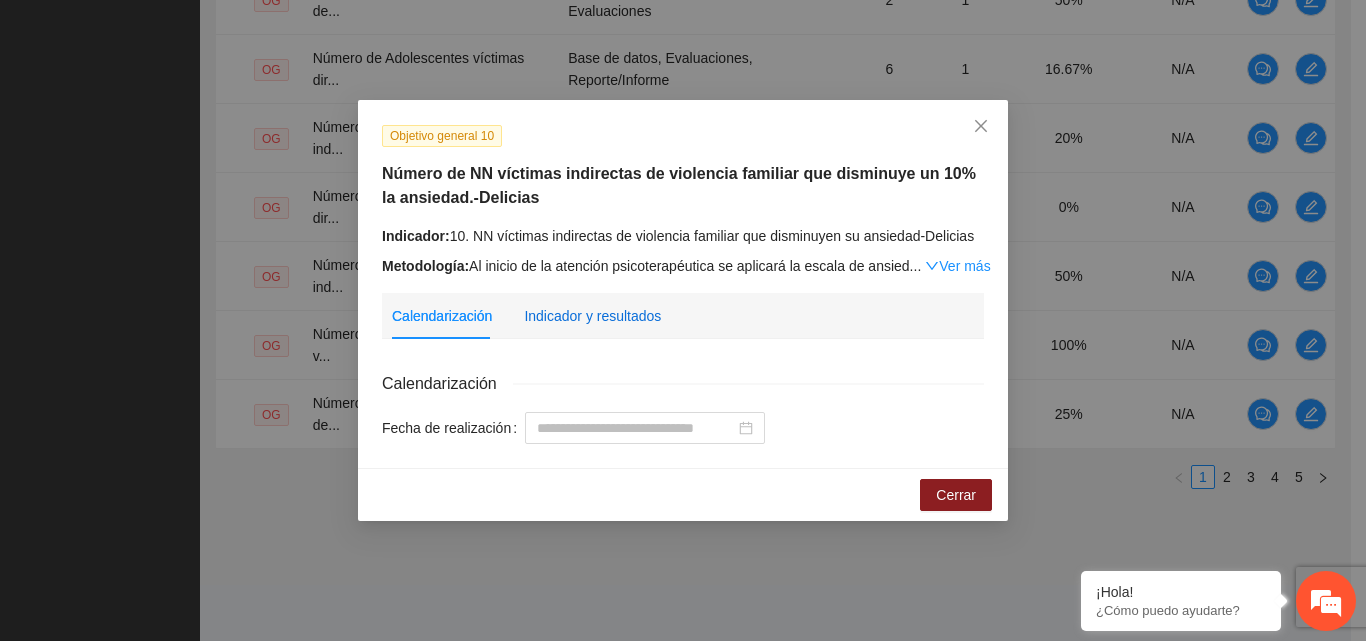 click on "Indicador y resultados" at bounding box center [592, 316] 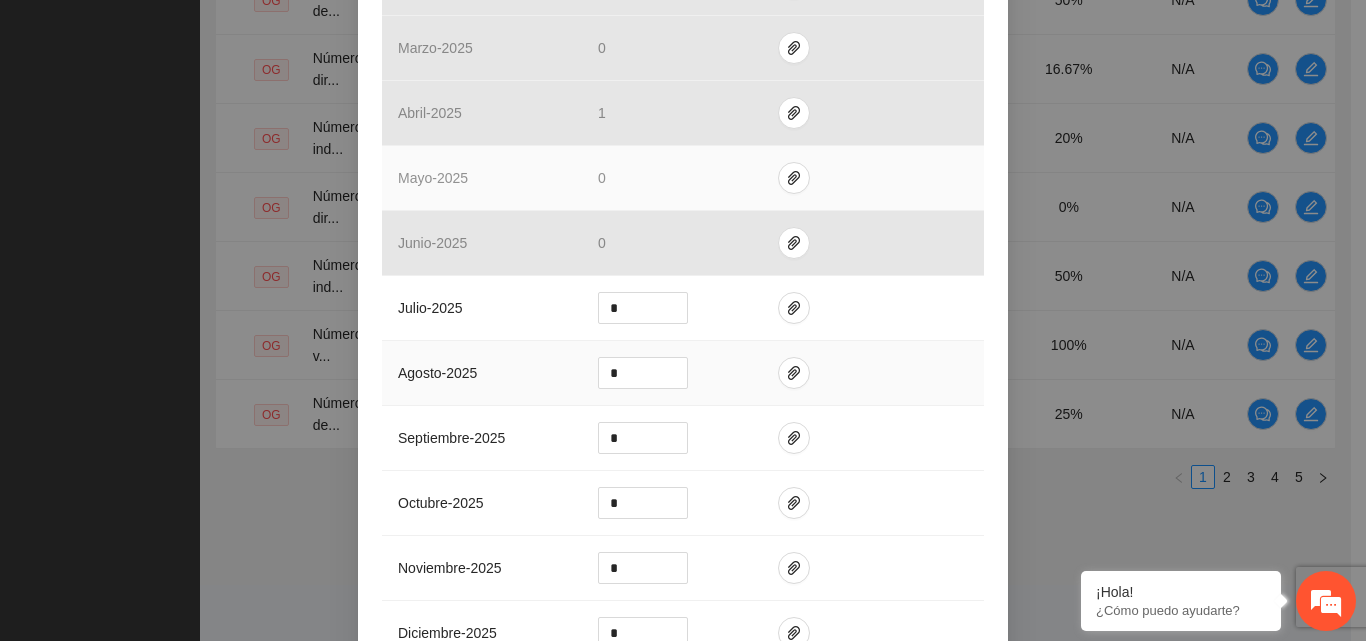 scroll, scrollTop: 600, scrollLeft: 0, axis: vertical 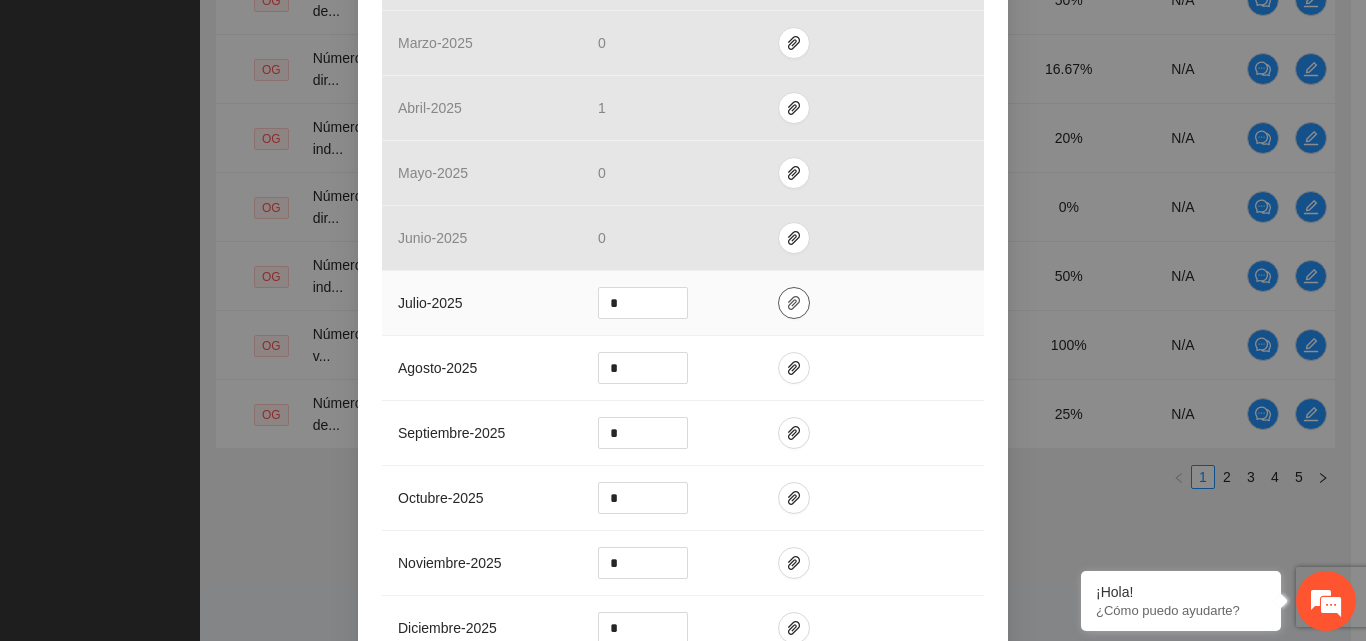 click at bounding box center (794, 303) 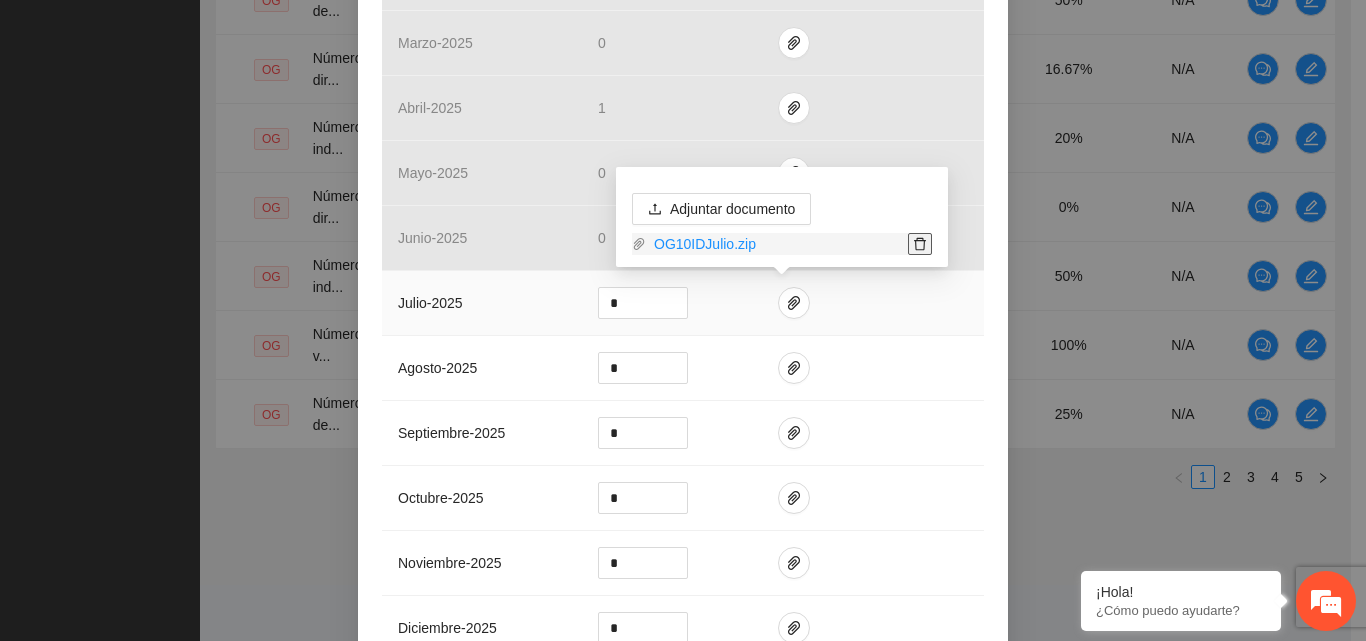 click 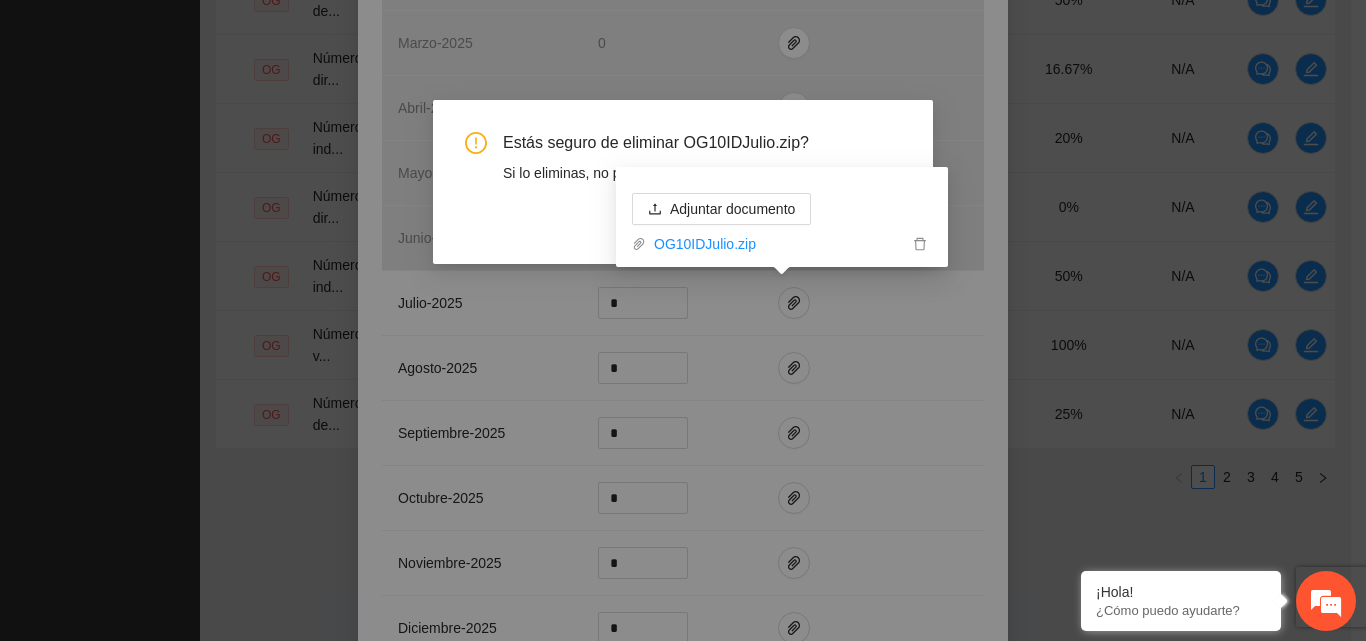 click on "Estás seguro de eliminar OG10IDJulio.zip?" at bounding box center [702, 143] 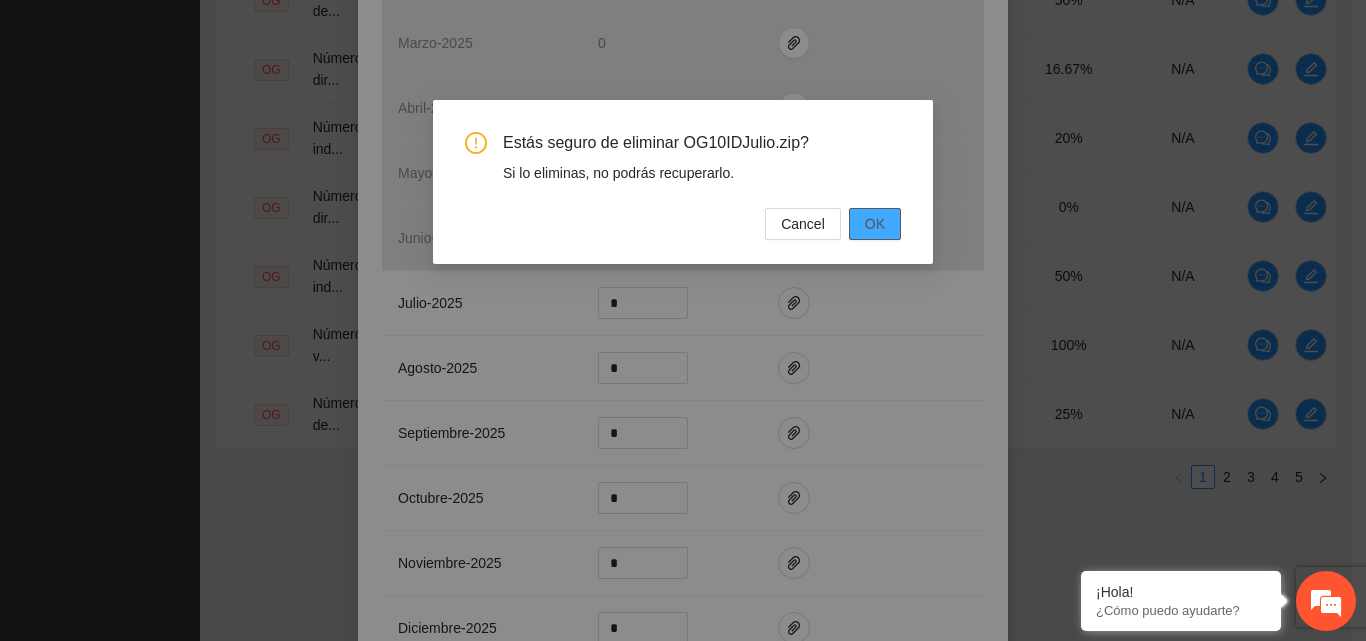 click on "OK" at bounding box center (875, 224) 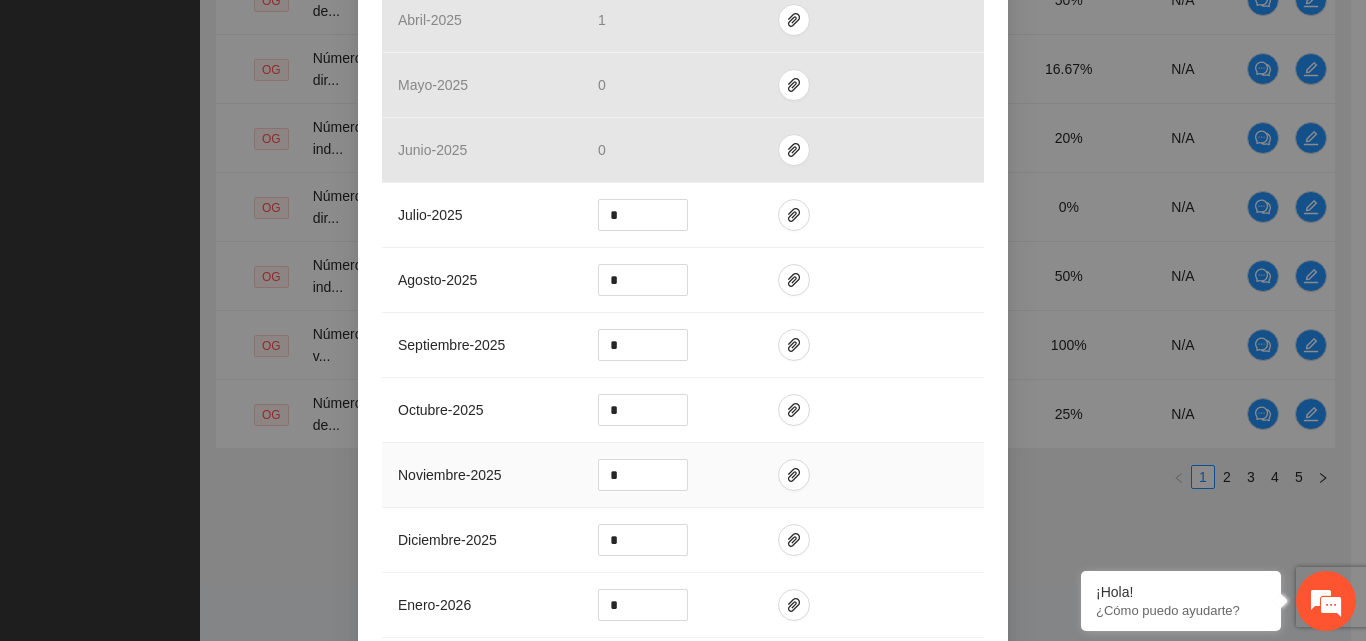 scroll, scrollTop: 878, scrollLeft: 0, axis: vertical 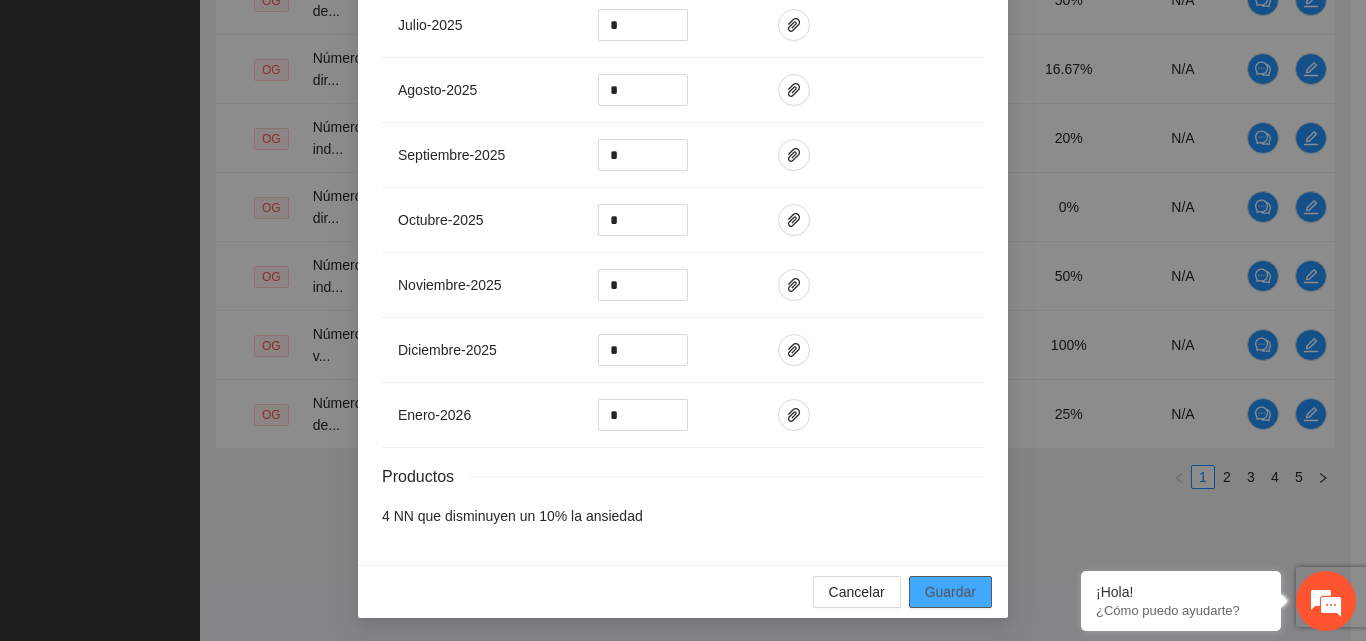 click on "Guardar" at bounding box center [950, 592] 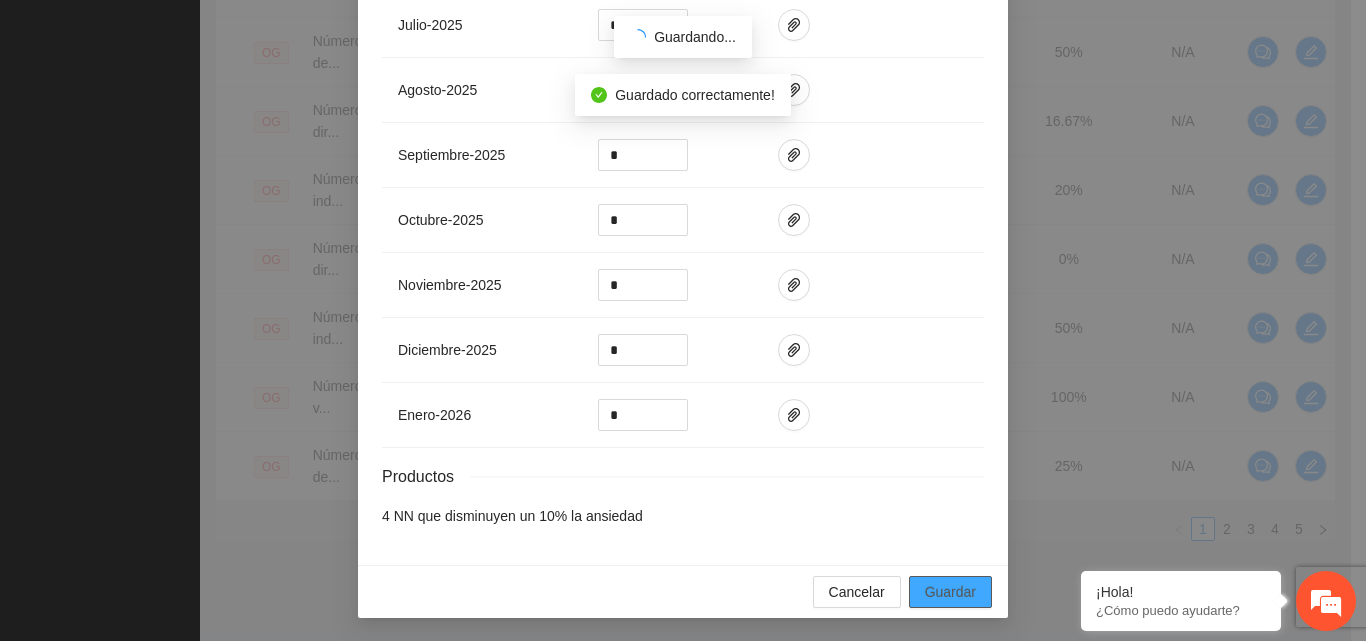 scroll, scrollTop: 778, scrollLeft: 0, axis: vertical 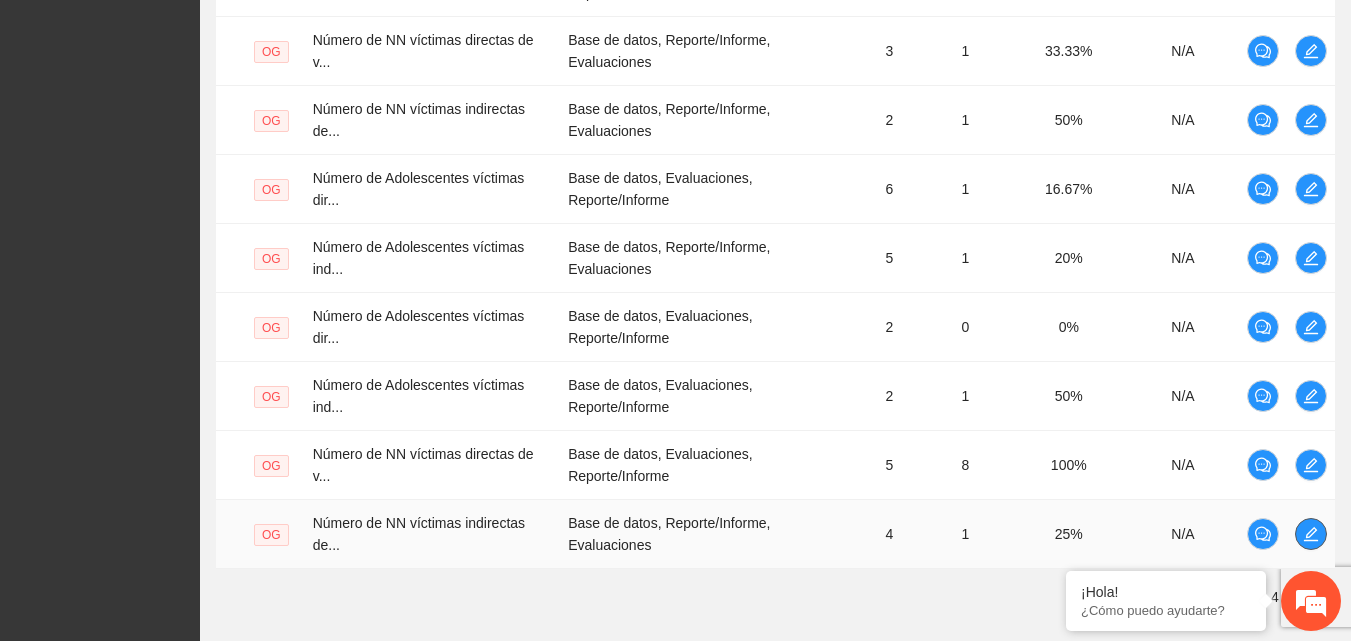click 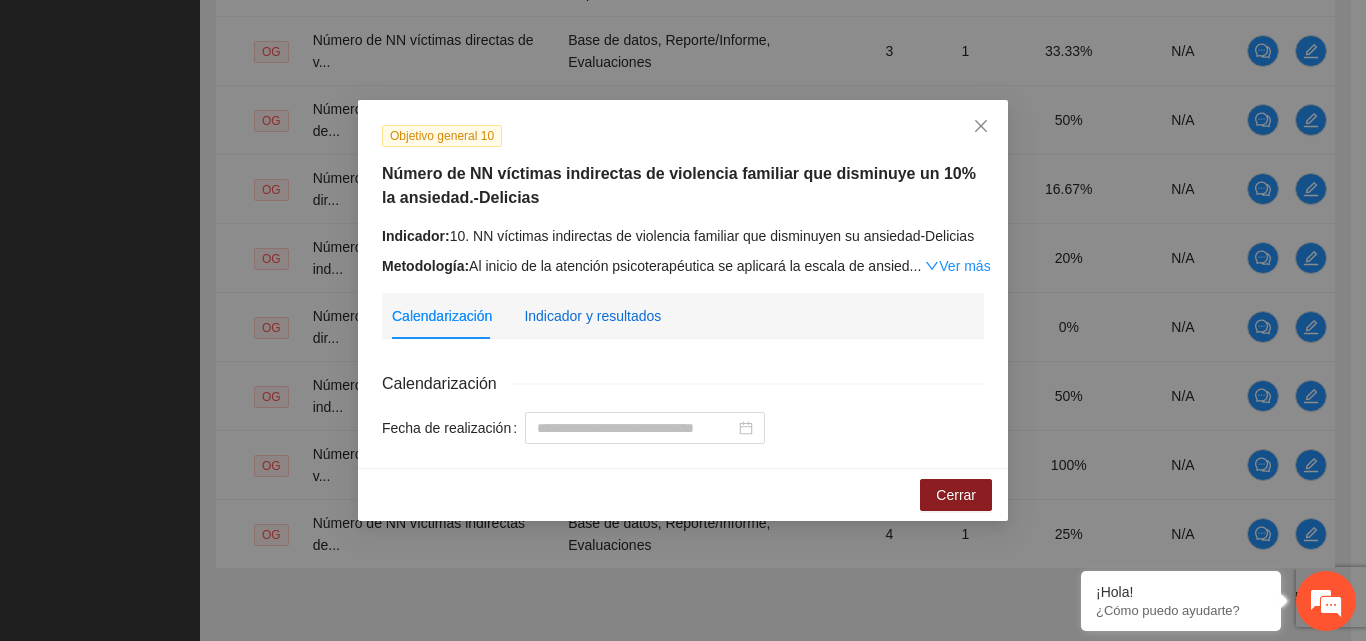 click on "Indicador y resultados" at bounding box center (592, 316) 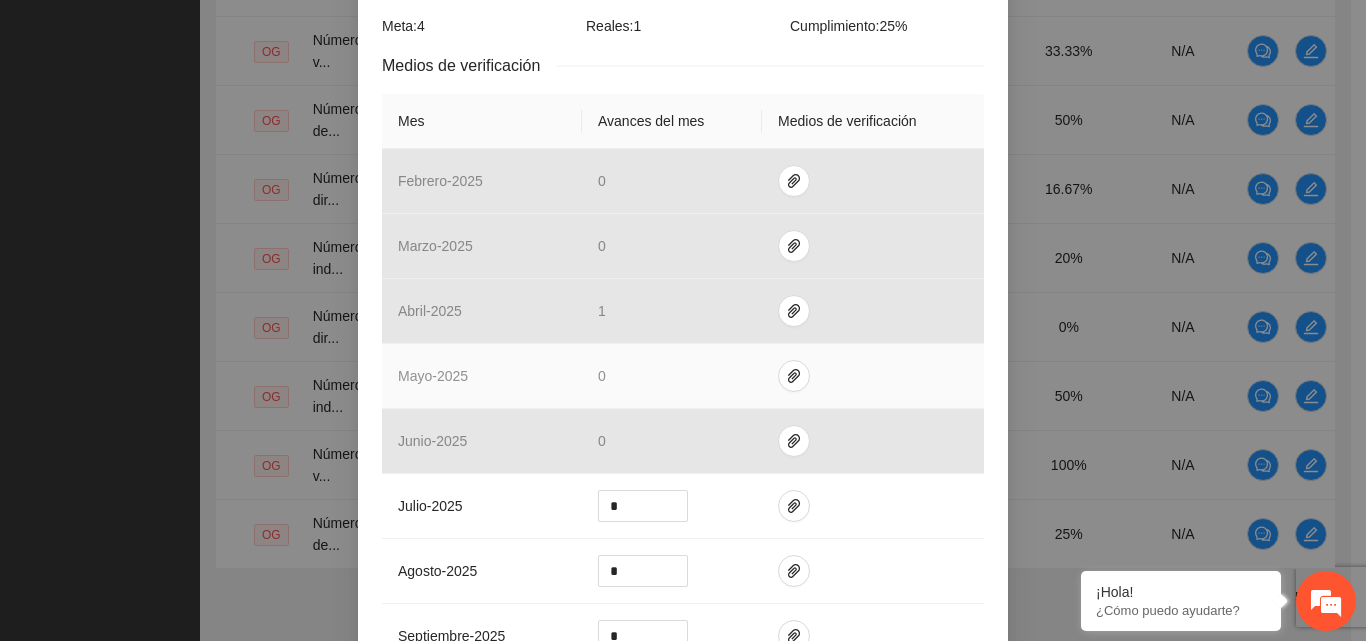 scroll, scrollTop: 400, scrollLeft: 0, axis: vertical 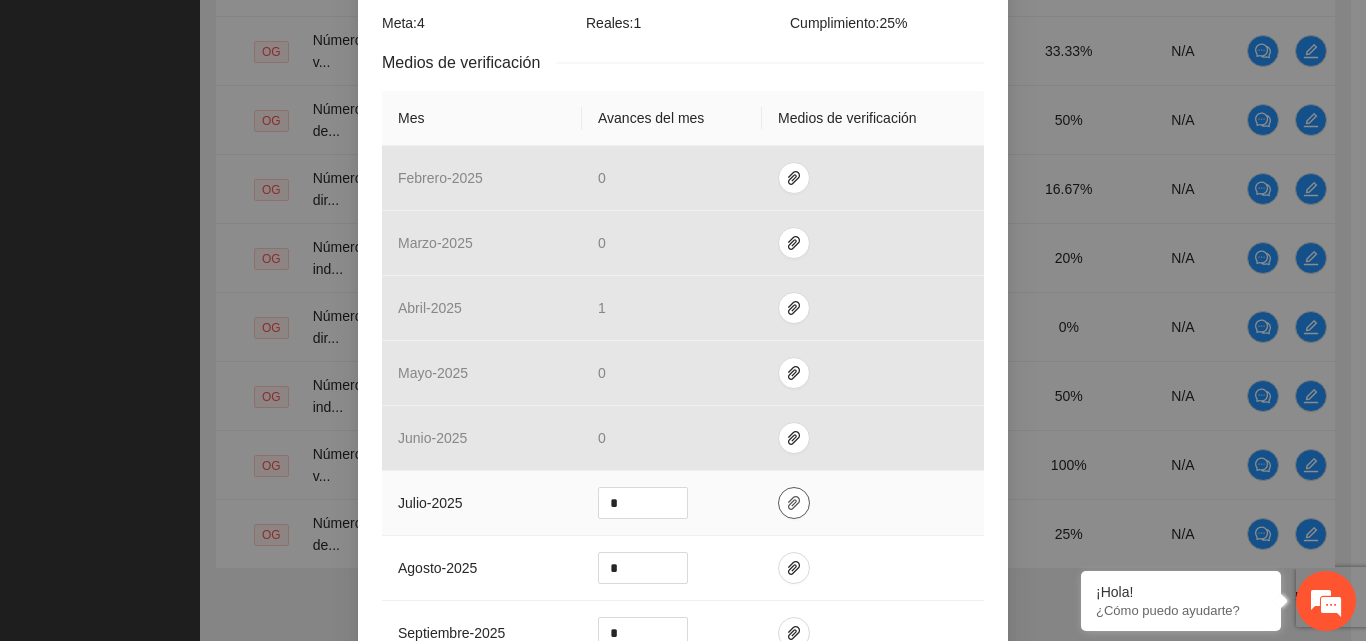 click 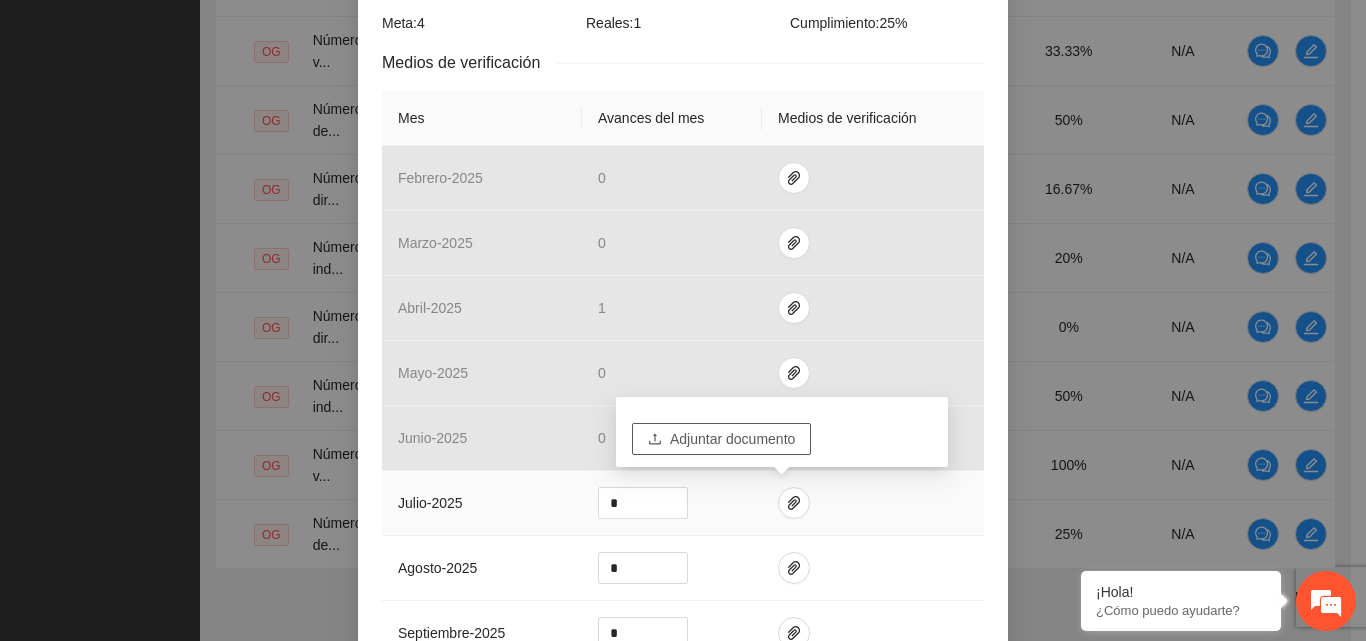click on "Adjuntar documento" at bounding box center [732, 439] 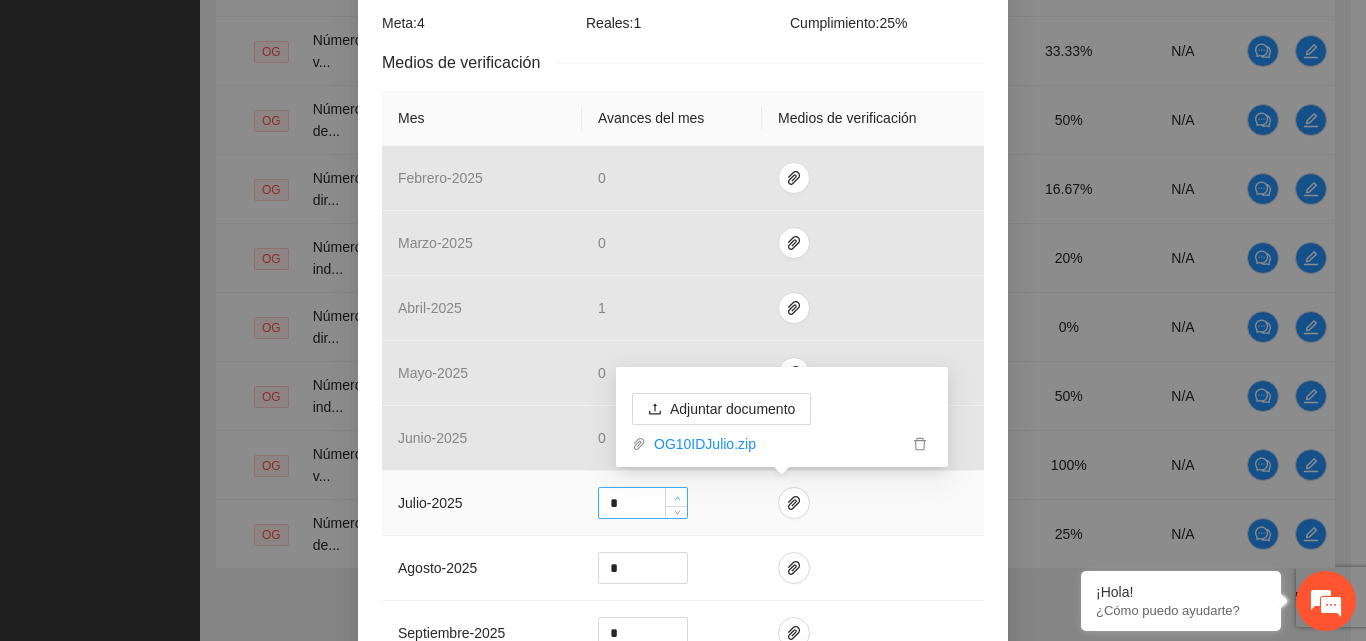 click 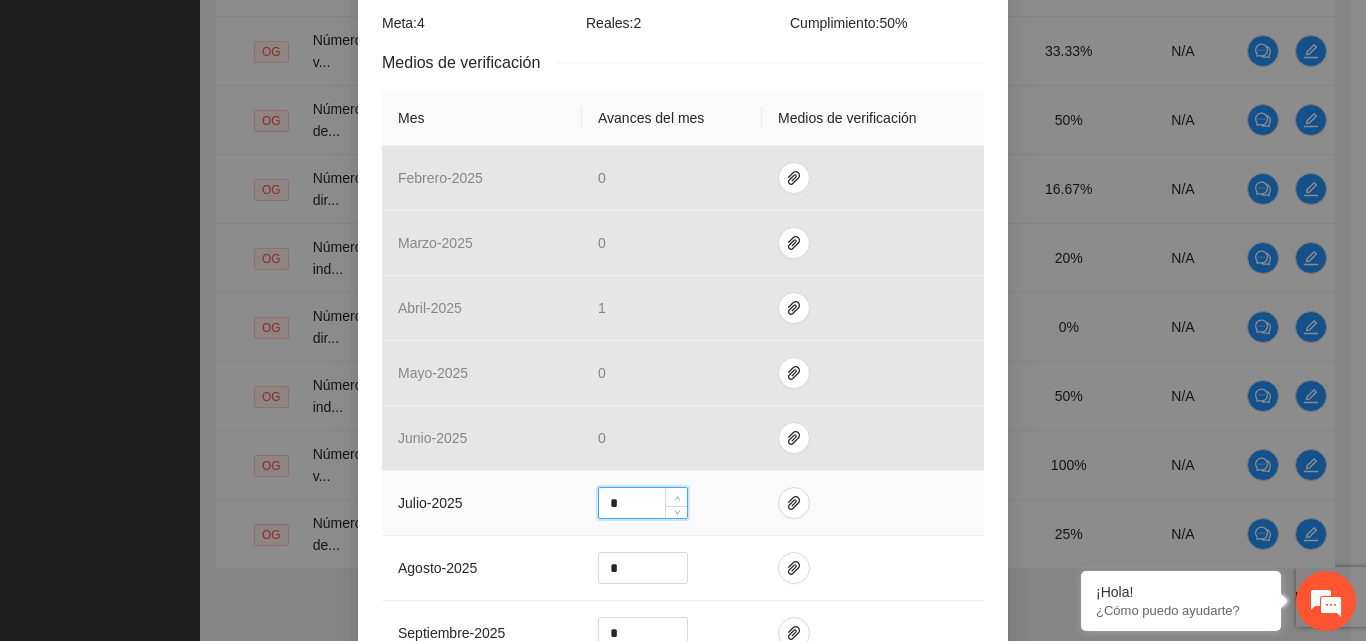 type on "*" 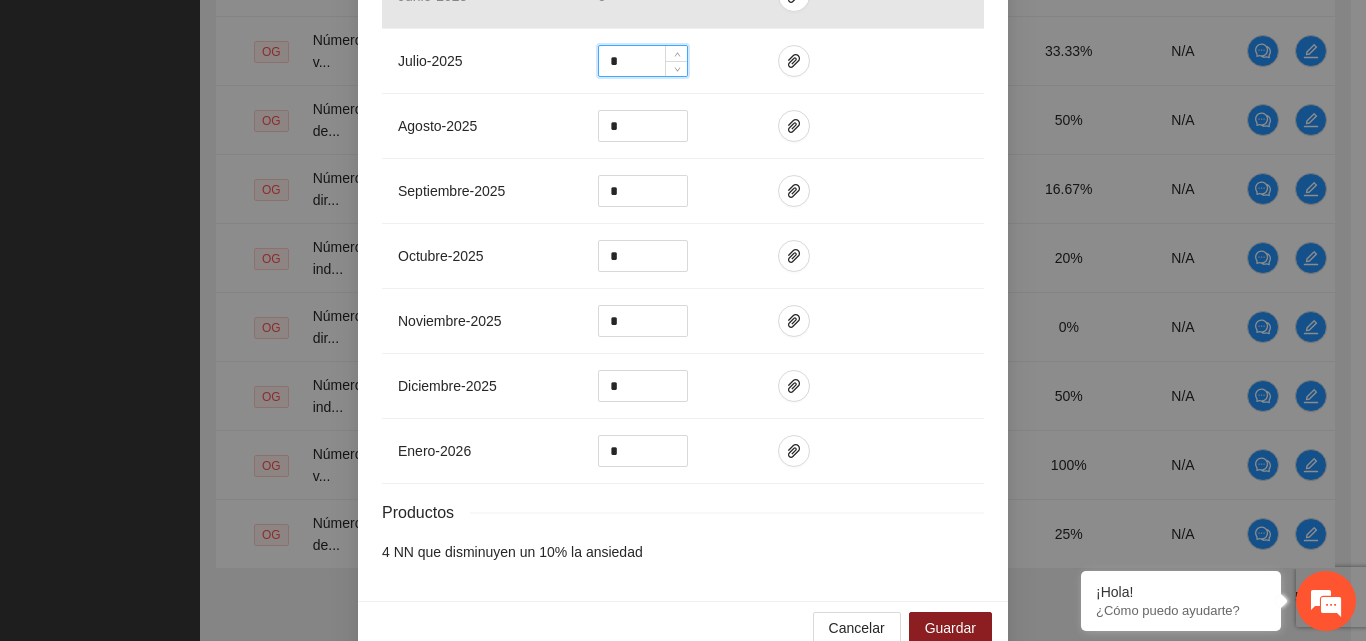 scroll, scrollTop: 878, scrollLeft: 0, axis: vertical 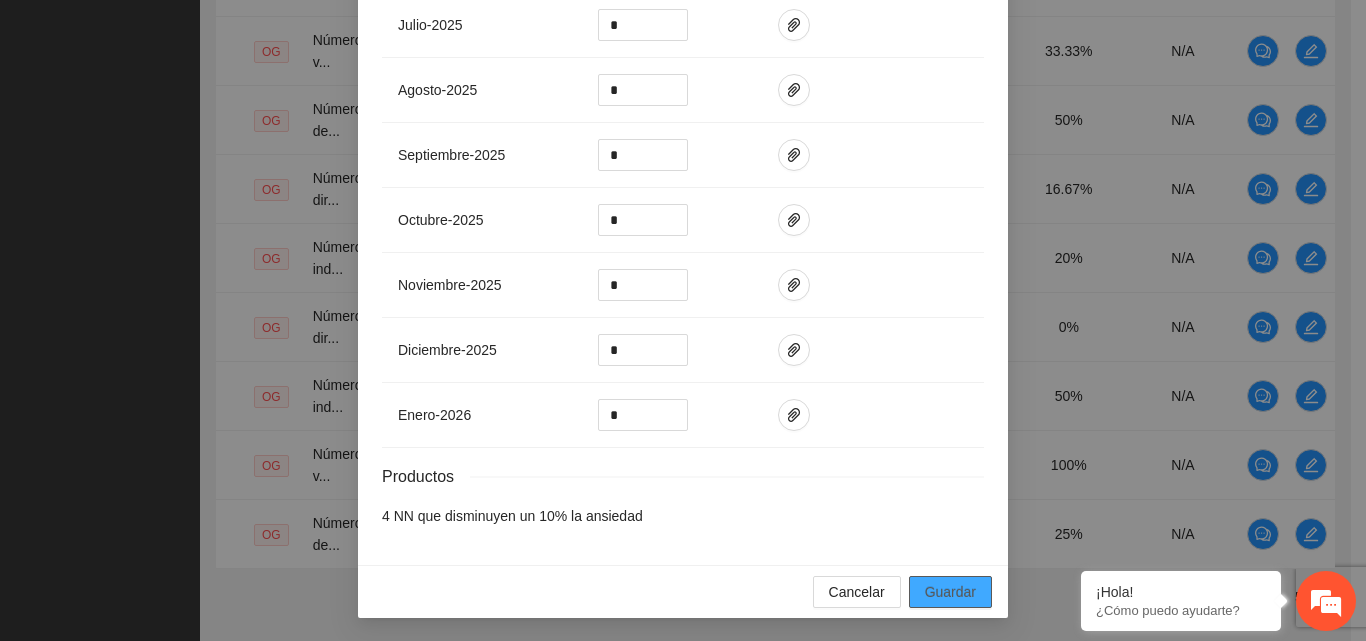 click on "Guardar" at bounding box center [950, 592] 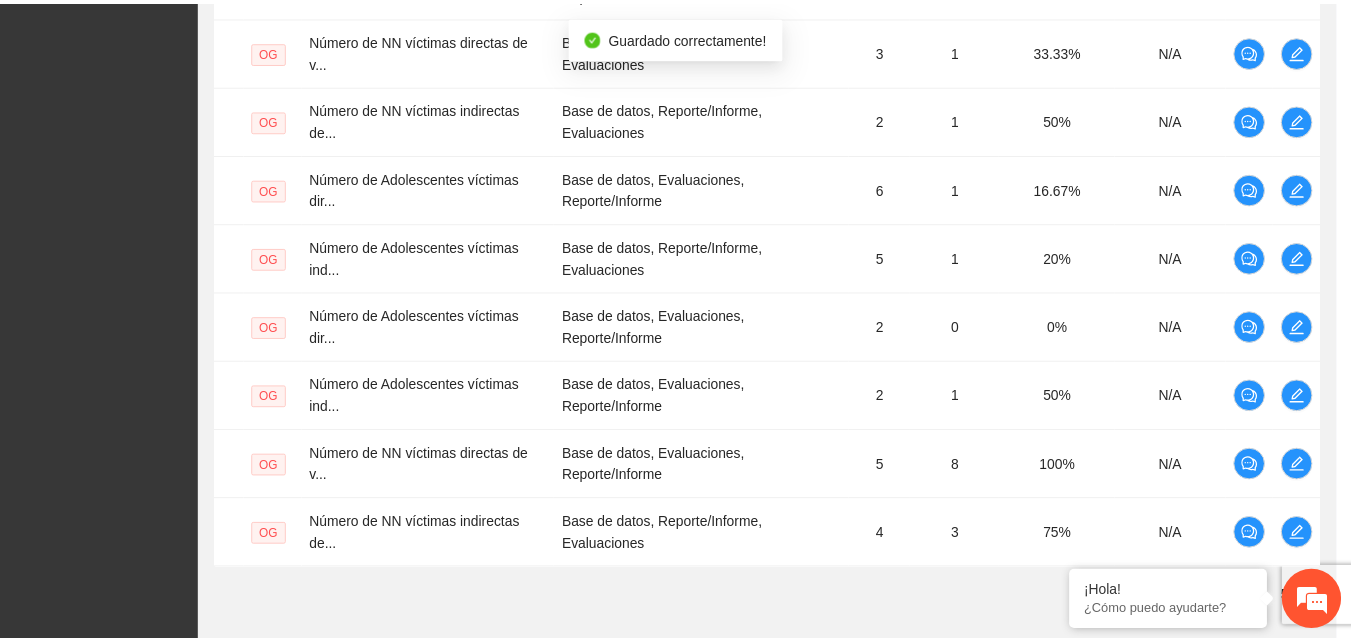 scroll, scrollTop: 778, scrollLeft: 0, axis: vertical 